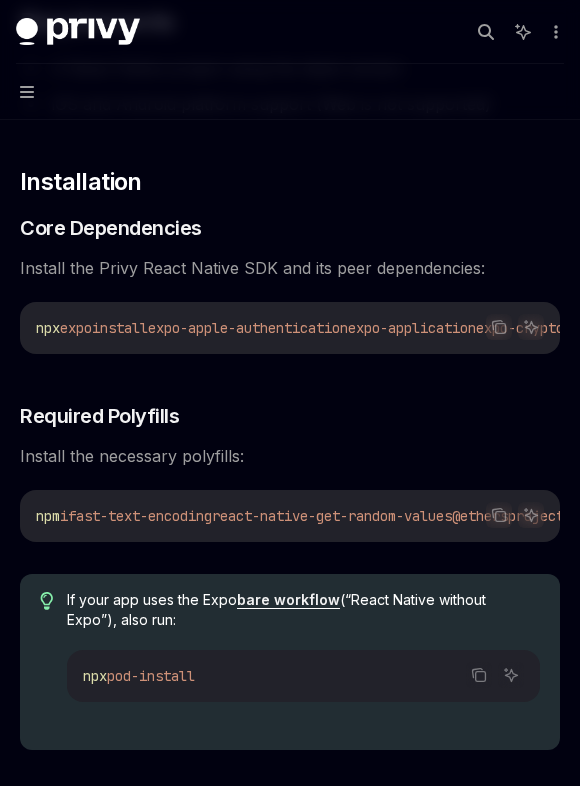 scroll, scrollTop: 254, scrollLeft: 0, axis: vertical 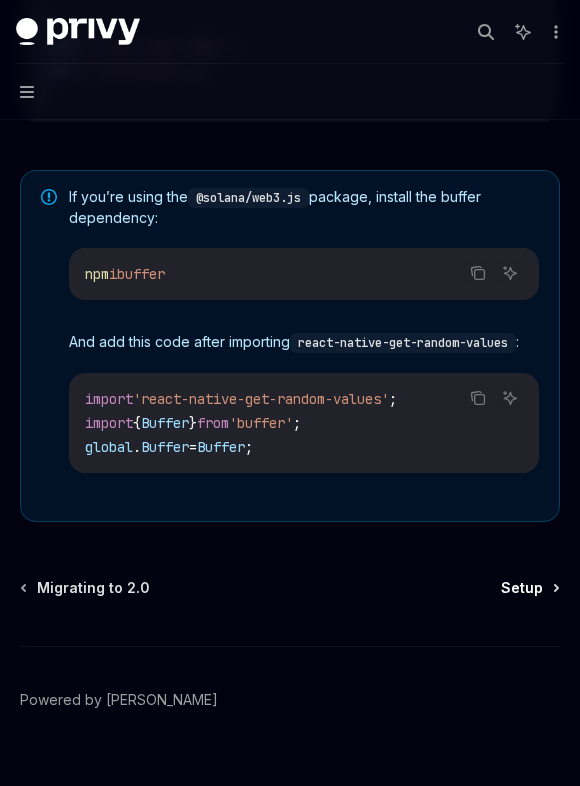 click on "Setup" at bounding box center [522, 588] 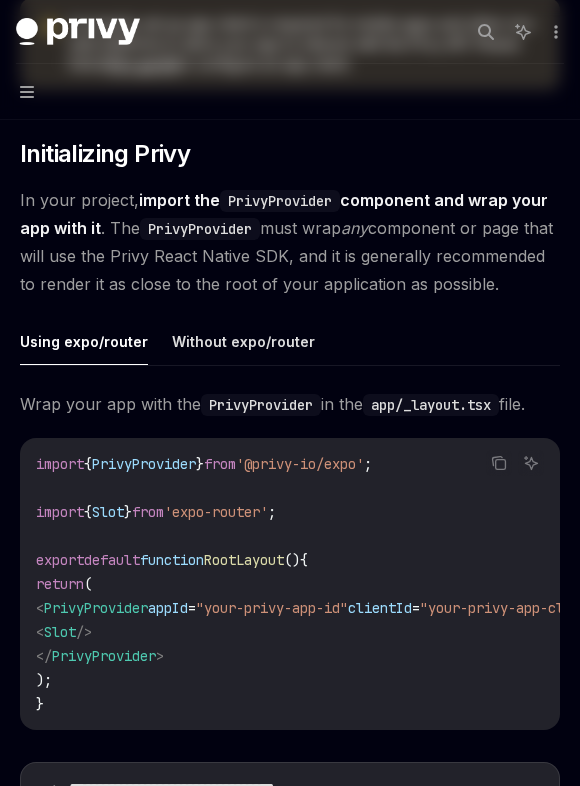 scroll, scrollTop: 0, scrollLeft: 0, axis: both 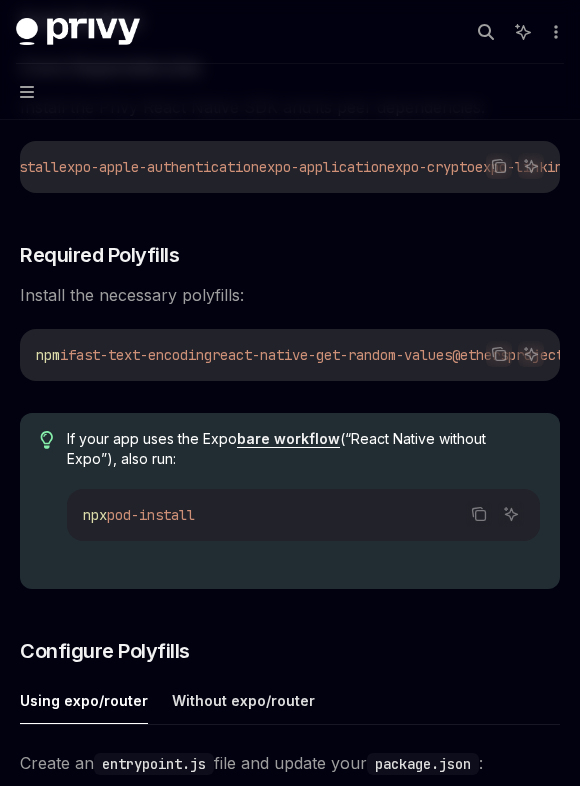 click on "fast-text-encoding" at bounding box center (140, 355) 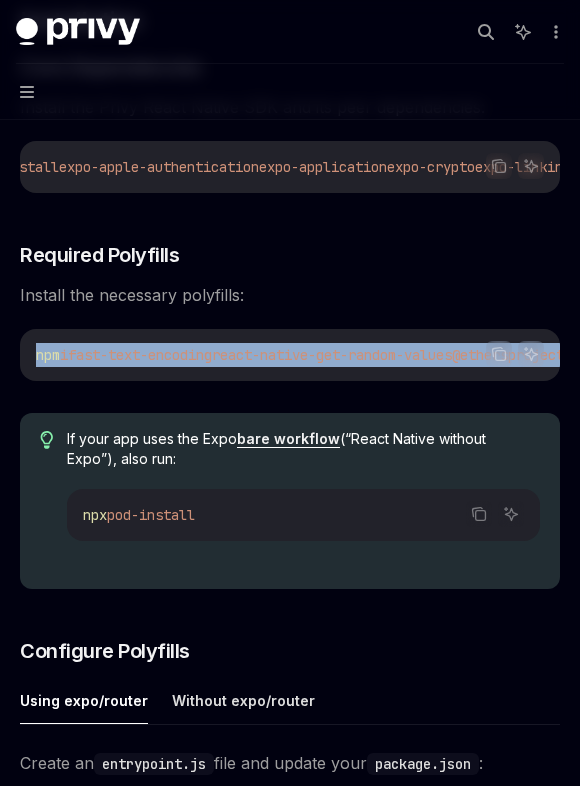 click on "fast-text-encoding" at bounding box center (140, 355) 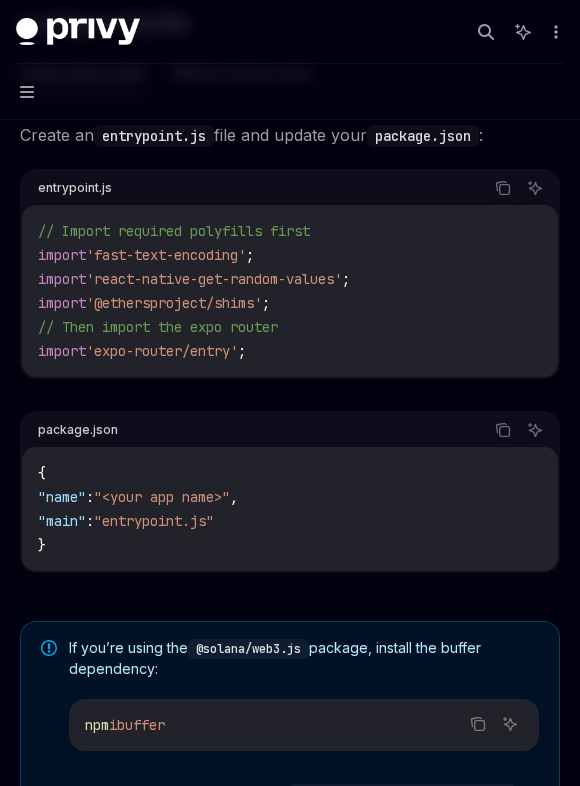 scroll, scrollTop: 1023, scrollLeft: 0, axis: vertical 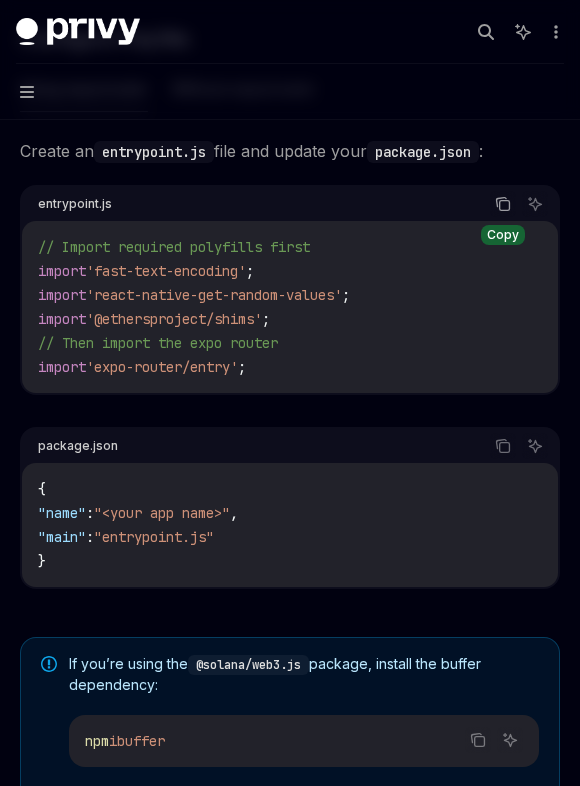 click 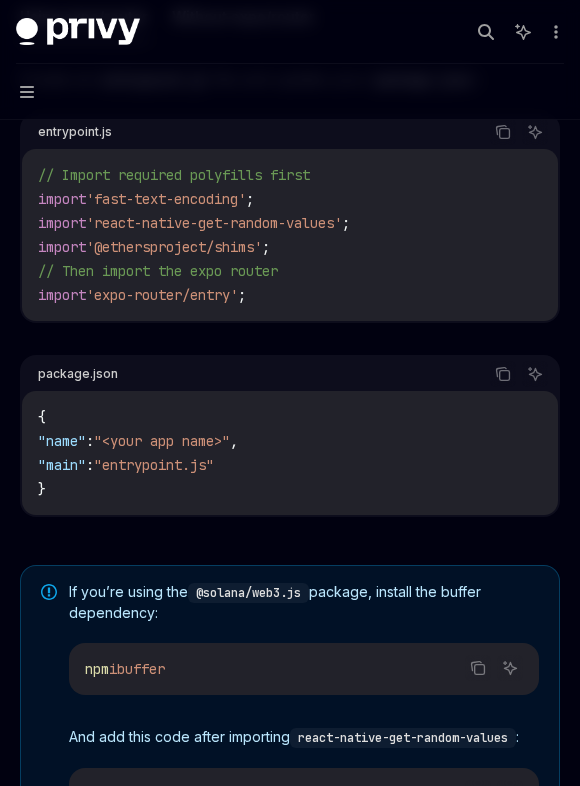 scroll, scrollTop: 1124, scrollLeft: 0, axis: vertical 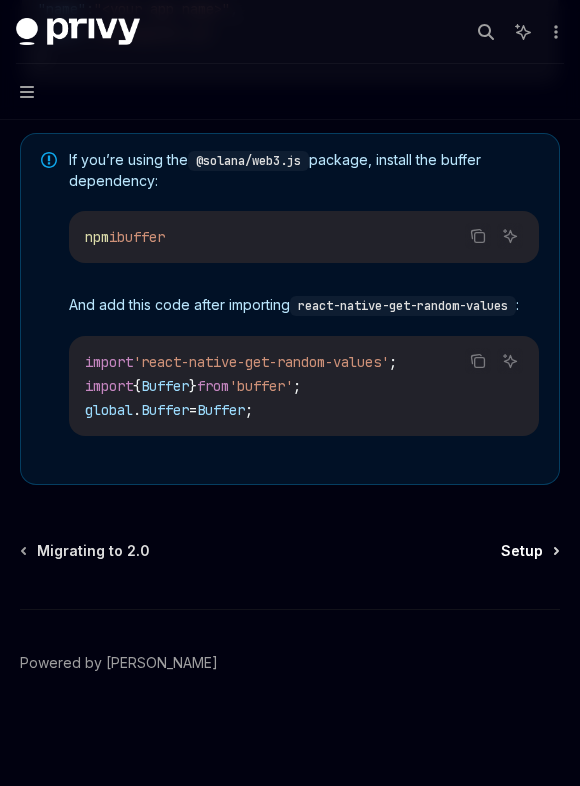click on "Setup" at bounding box center [522, 551] 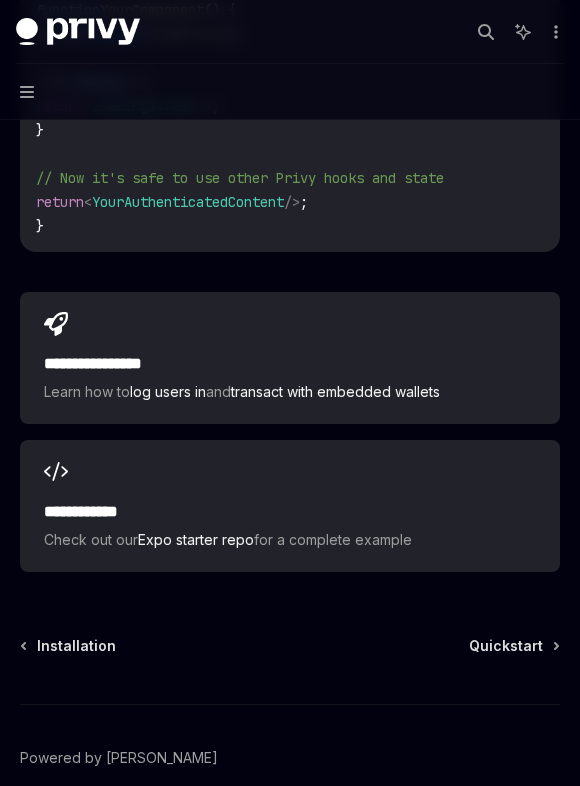 scroll, scrollTop: 2213, scrollLeft: 0, axis: vertical 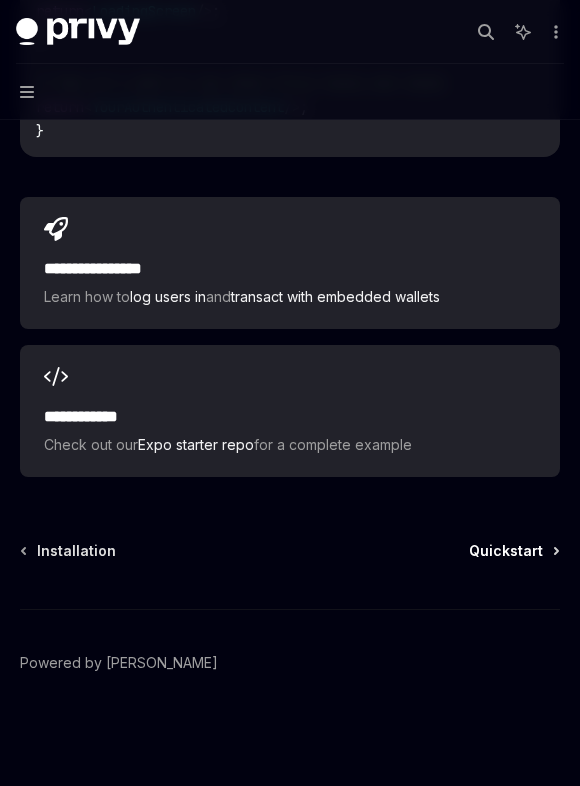 click on "Quickstart" at bounding box center (506, 551) 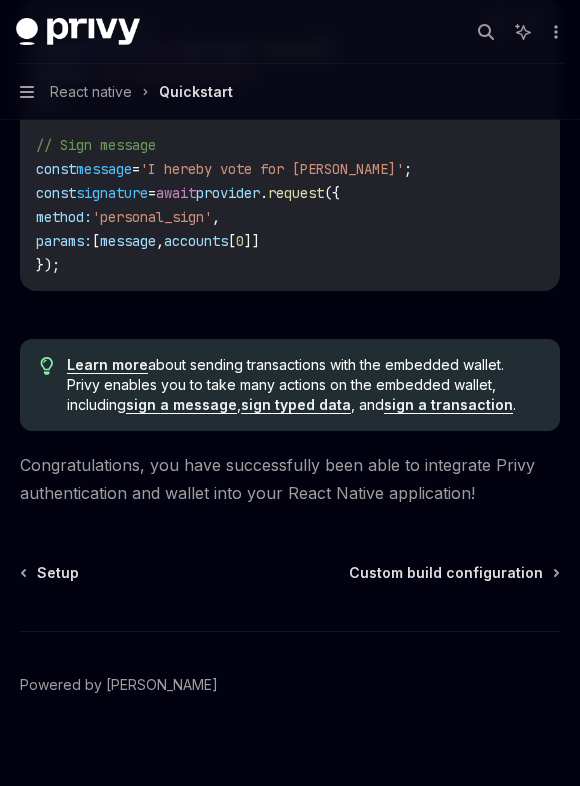 scroll, scrollTop: 3291, scrollLeft: 0, axis: vertical 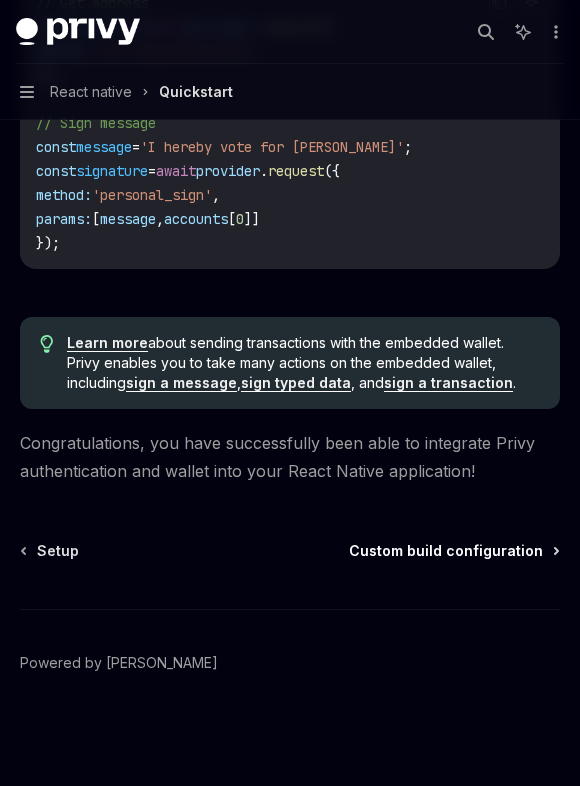 click on "Custom build configuration" at bounding box center [446, 551] 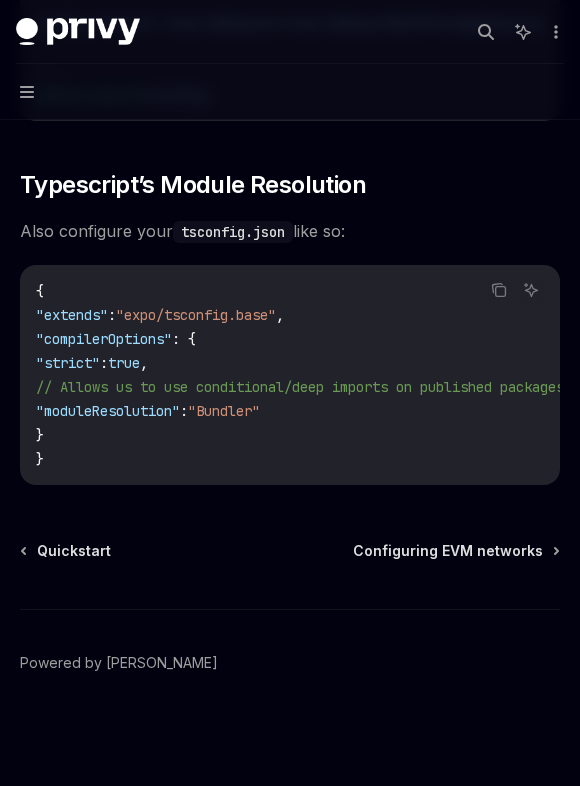 scroll, scrollTop: 1976, scrollLeft: 0, axis: vertical 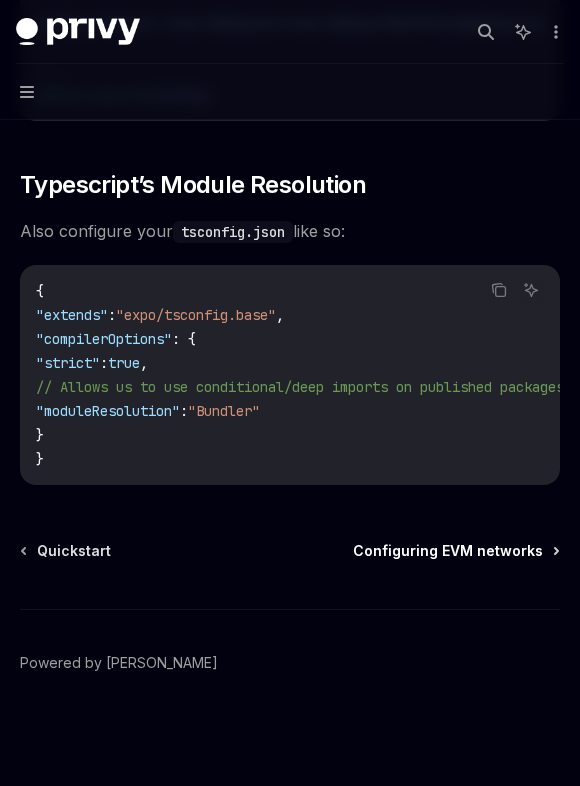 click on "Configuring EVM networks" at bounding box center [448, 551] 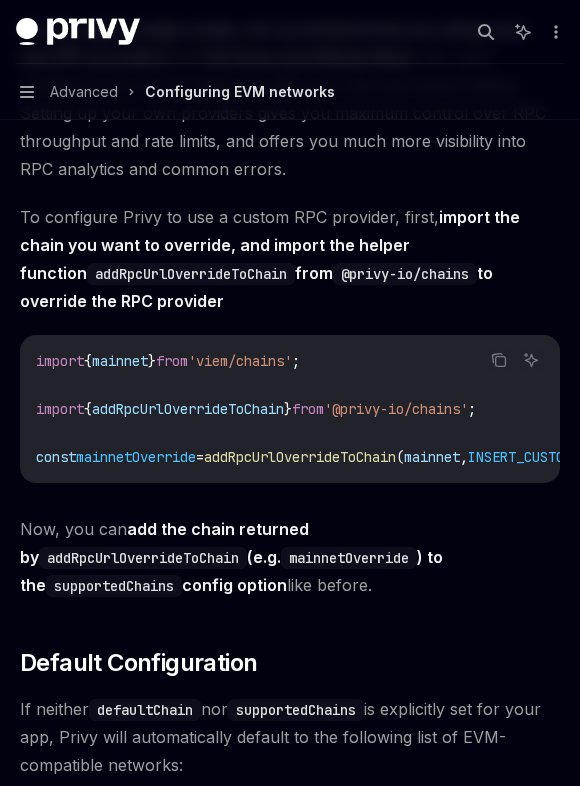 scroll, scrollTop: 3077, scrollLeft: 0, axis: vertical 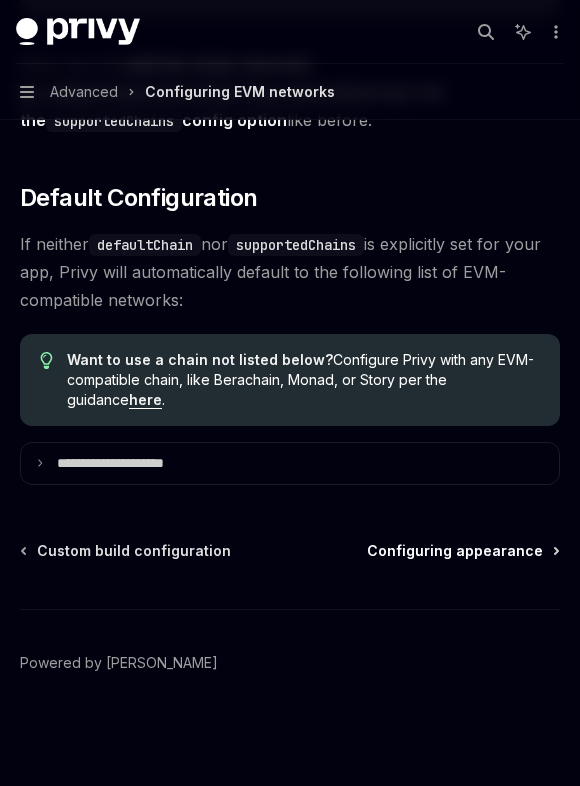click on "Configuring appearance" at bounding box center (455, 551) 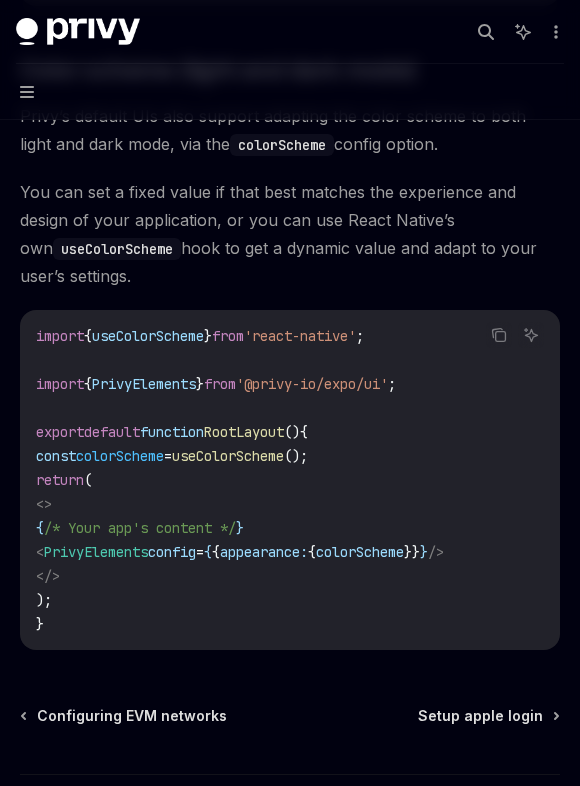 scroll, scrollTop: 1059, scrollLeft: 0, axis: vertical 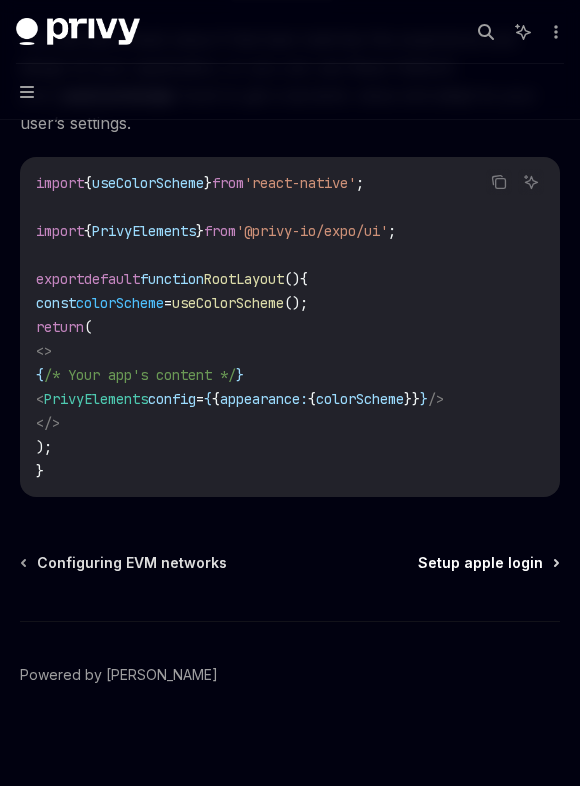 click on "Setup apple login" at bounding box center (480, 563) 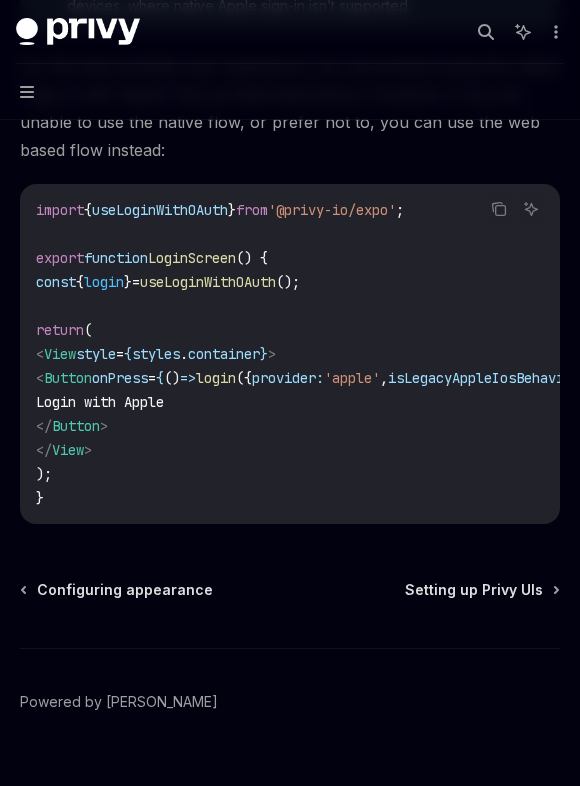 scroll, scrollTop: 1856, scrollLeft: 0, axis: vertical 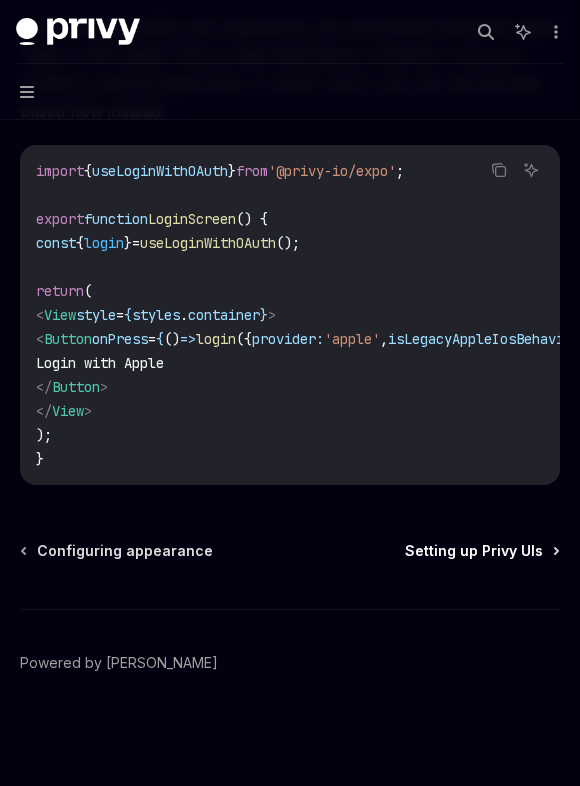 click on "Setting up Privy UIs" at bounding box center (474, 551) 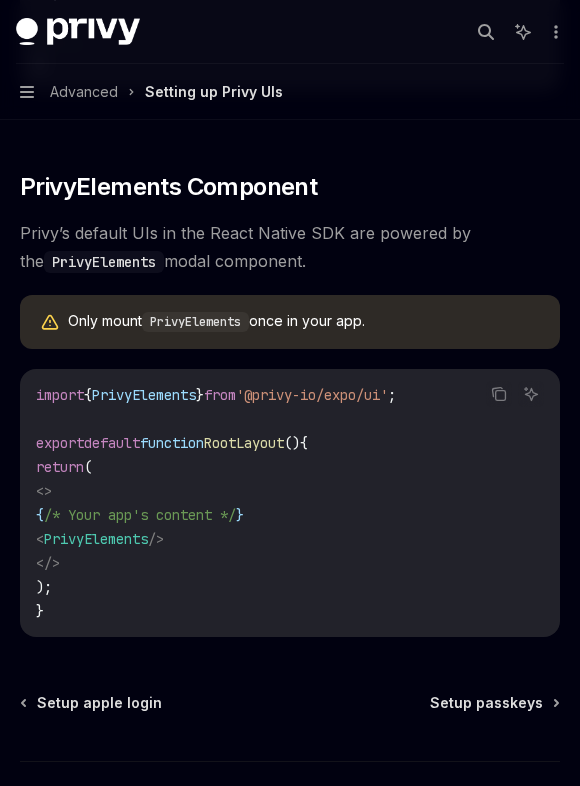scroll, scrollTop: 1601, scrollLeft: 0, axis: vertical 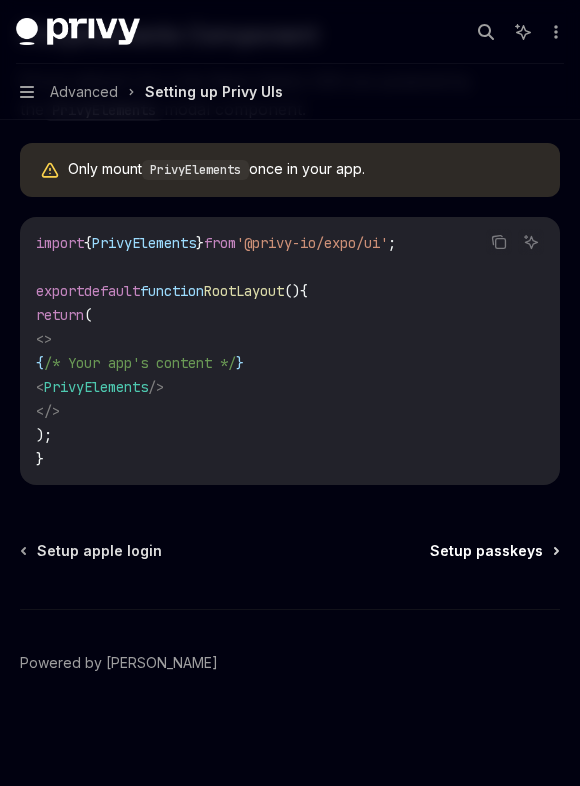 click on "Setup passkeys" at bounding box center (486, 551) 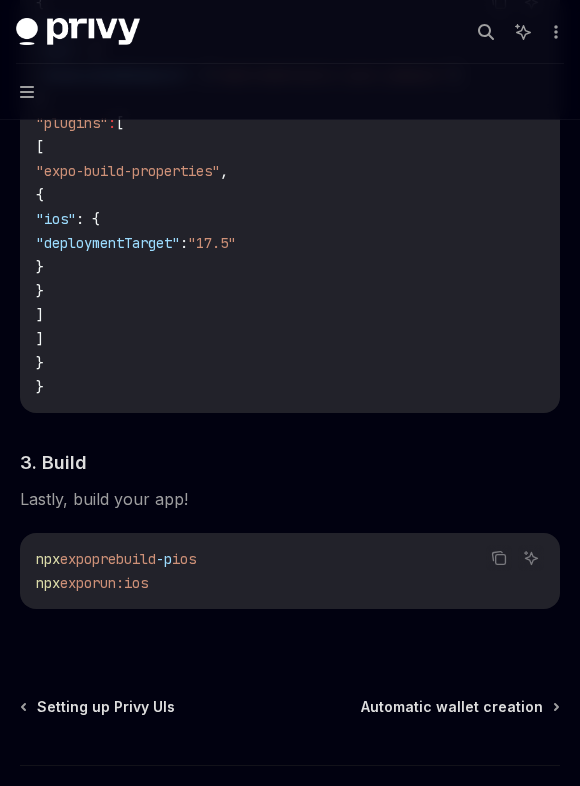 scroll, scrollTop: 1839, scrollLeft: 0, axis: vertical 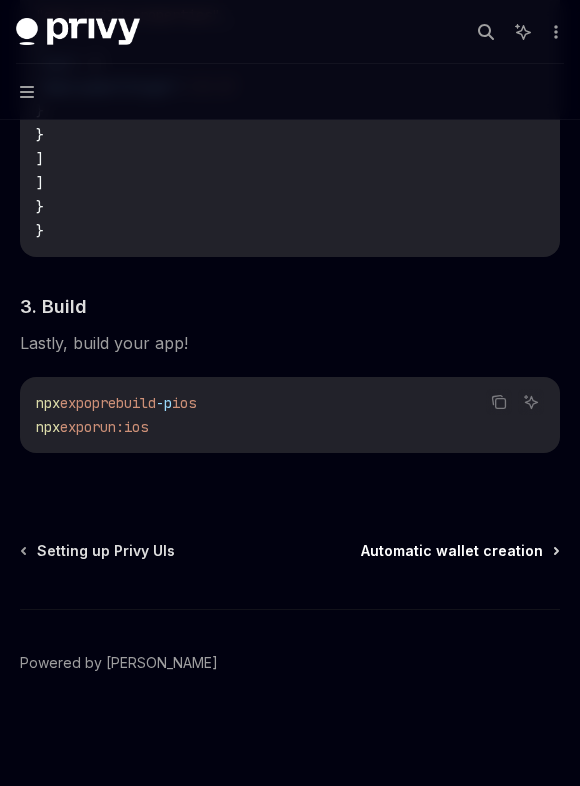click on "Automatic wallet creation" at bounding box center [452, 551] 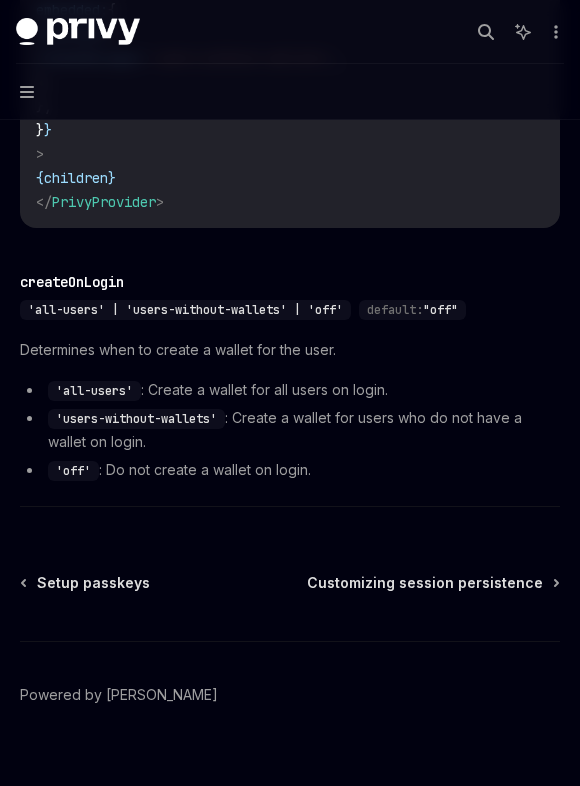 scroll, scrollTop: 643, scrollLeft: 0, axis: vertical 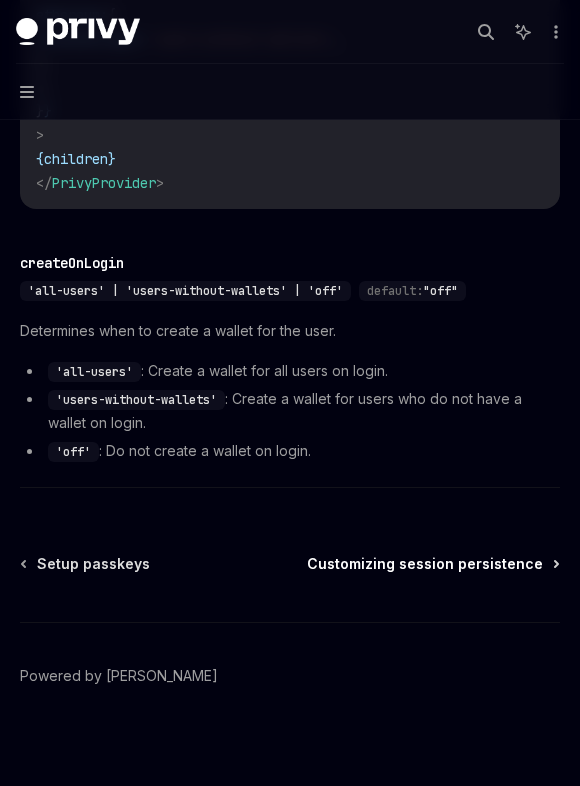 click on "Customizing session persistence" at bounding box center [425, 564] 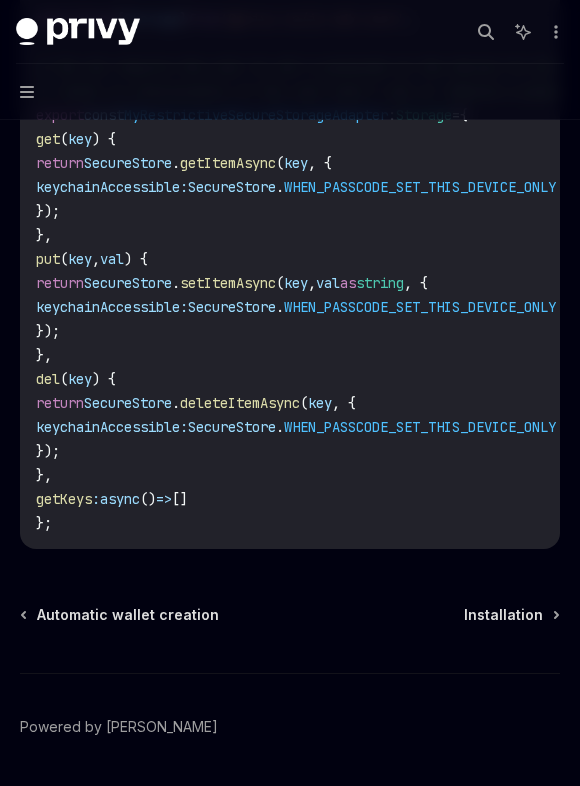 scroll, scrollTop: 1551, scrollLeft: 0, axis: vertical 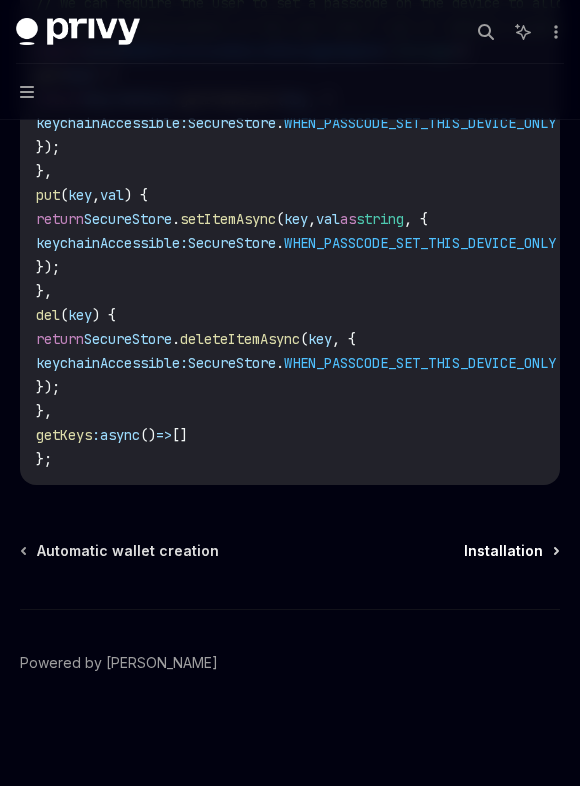 click on "Installation" at bounding box center [503, 551] 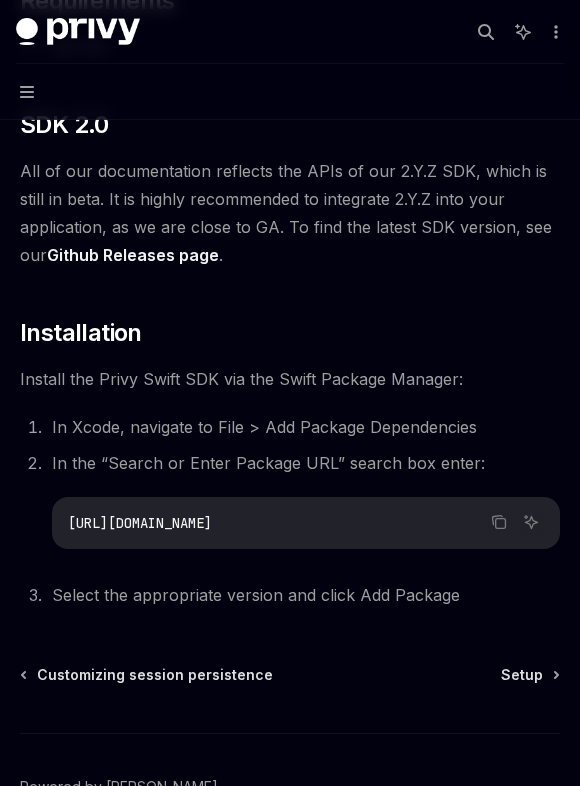 scroll, scrollTop: 274, scrollLeft: 0, axis: vertical 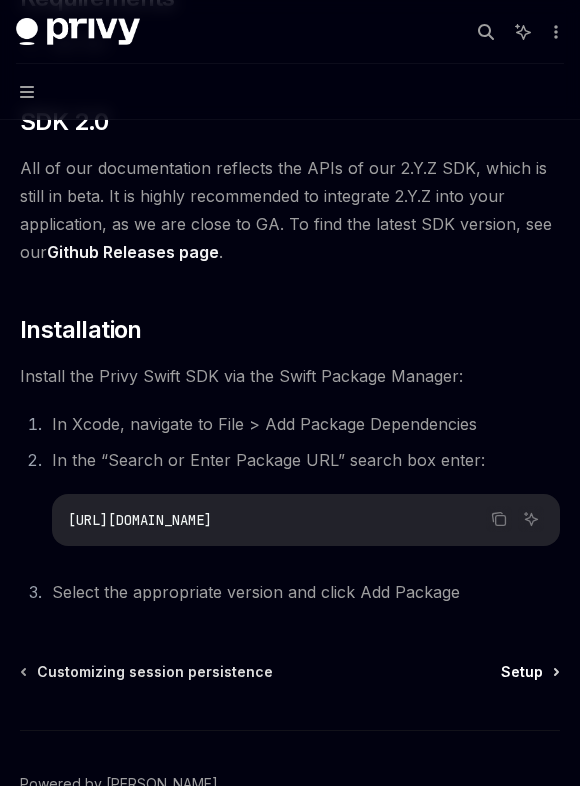 click on "Setup" at bounding box center (522, 672) 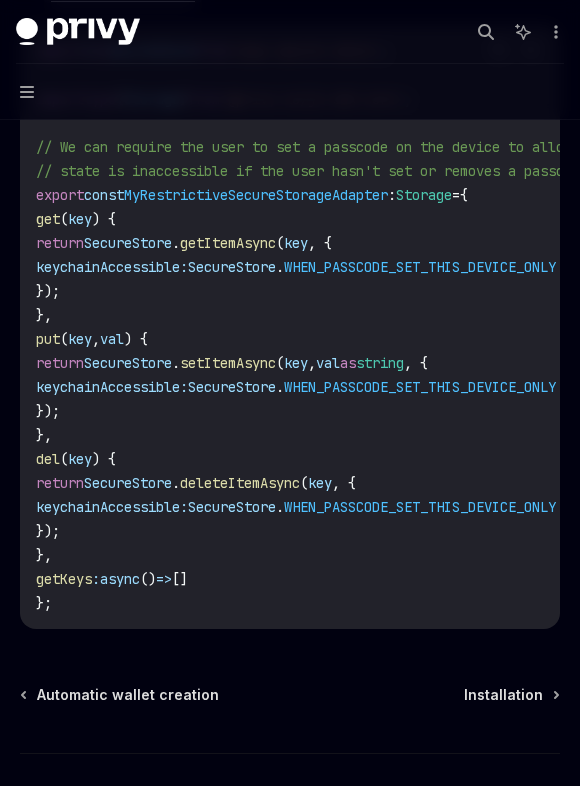 scroll, scrollTop: 1405, scrollLeft: 0, axis: vertical 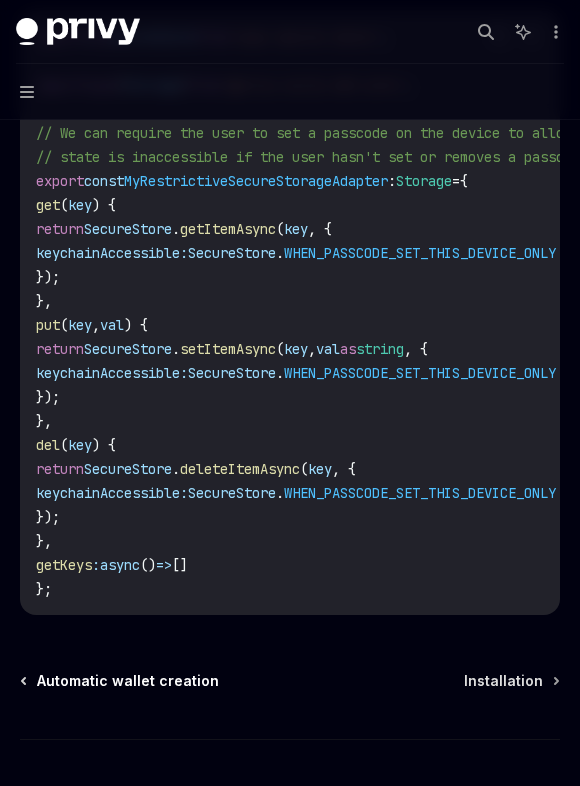 click on "Automatic wallet creation" at bounding box center (128, 681) 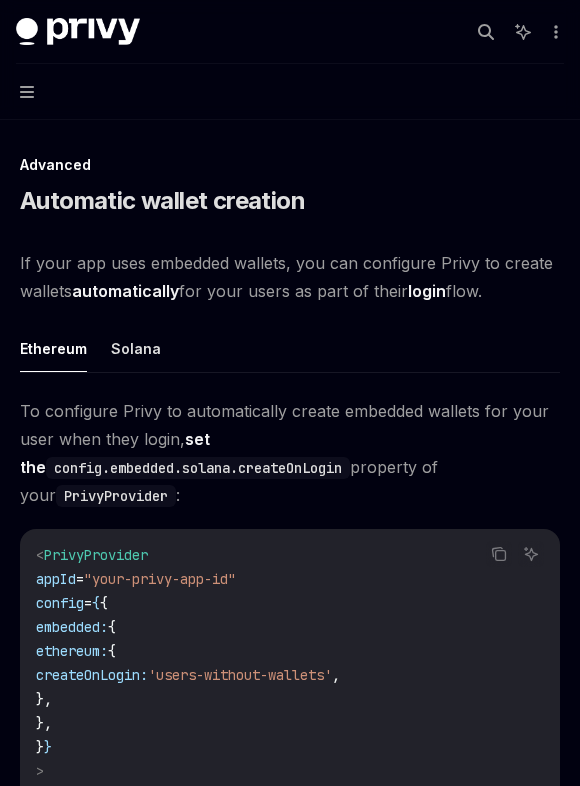 scroll, scrollTop: 0, scrollLeft: 0, axis: both 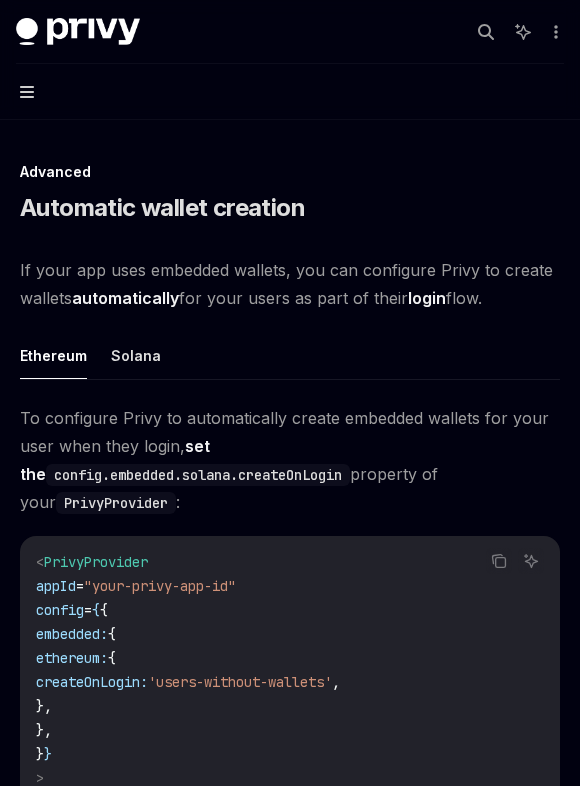 click 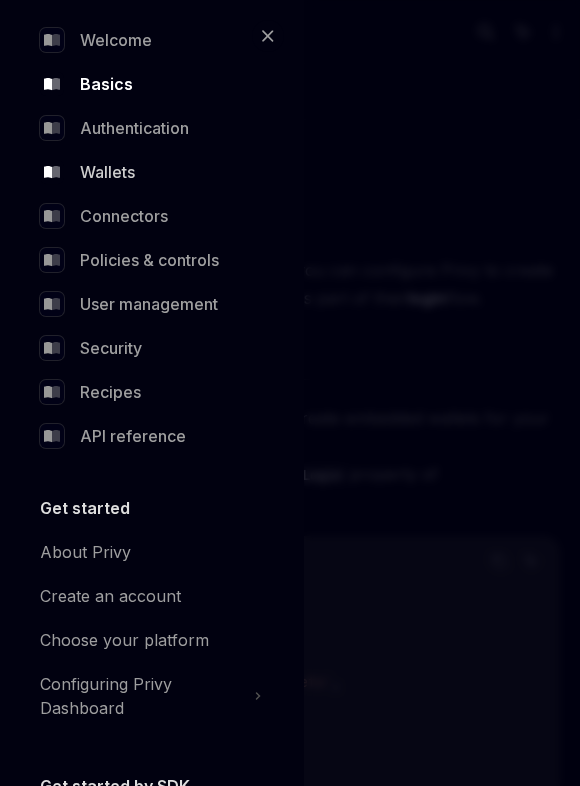 click on "Wallets" at bounding box center [148, 172] 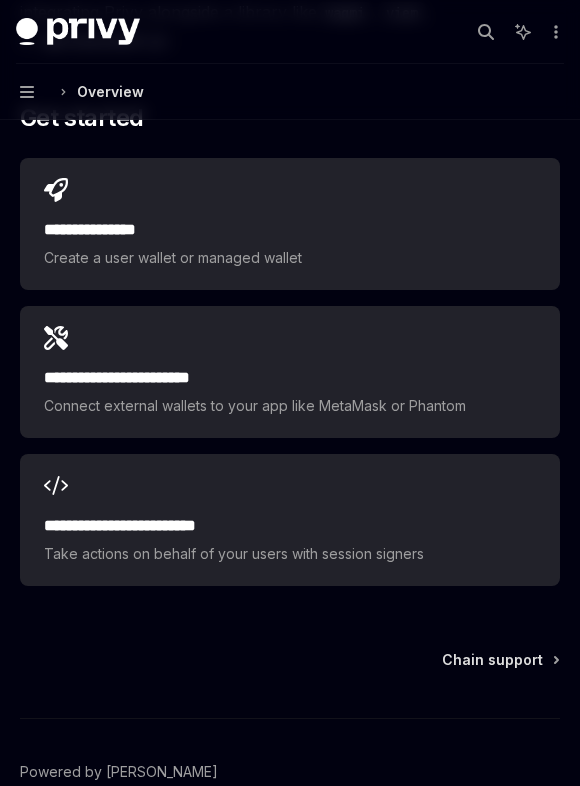scroll, scrollTop: 3865, scrollLeft: 0, axis: vertical 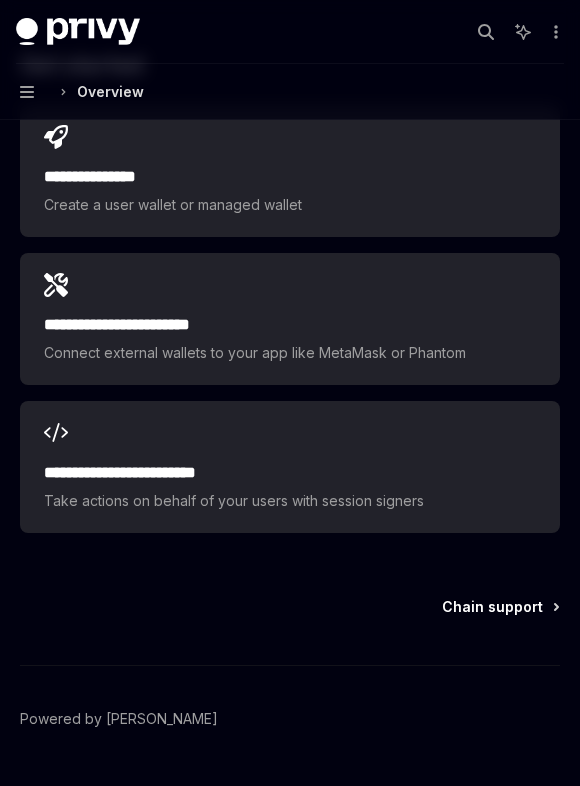 click on "Chain support" at bounding box center [492, 607] 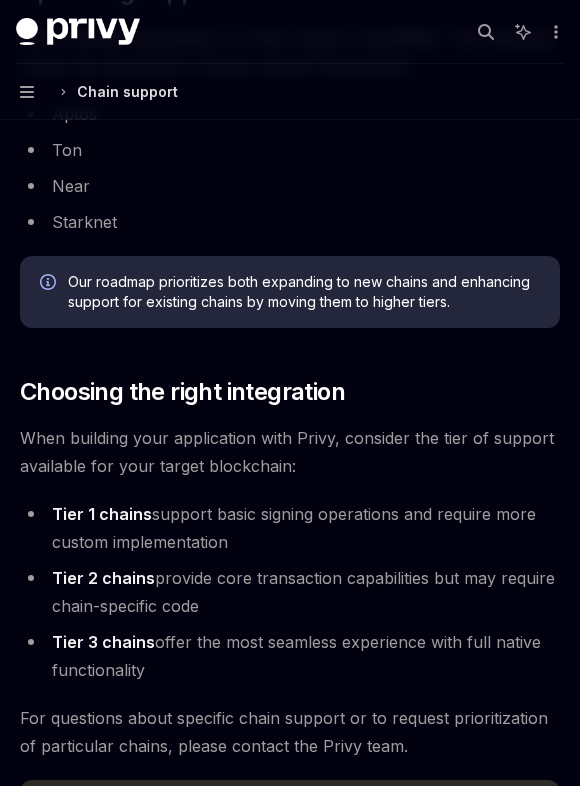 scroll, scrollTop: 2341, scrollLeft: 0, axis: vertical 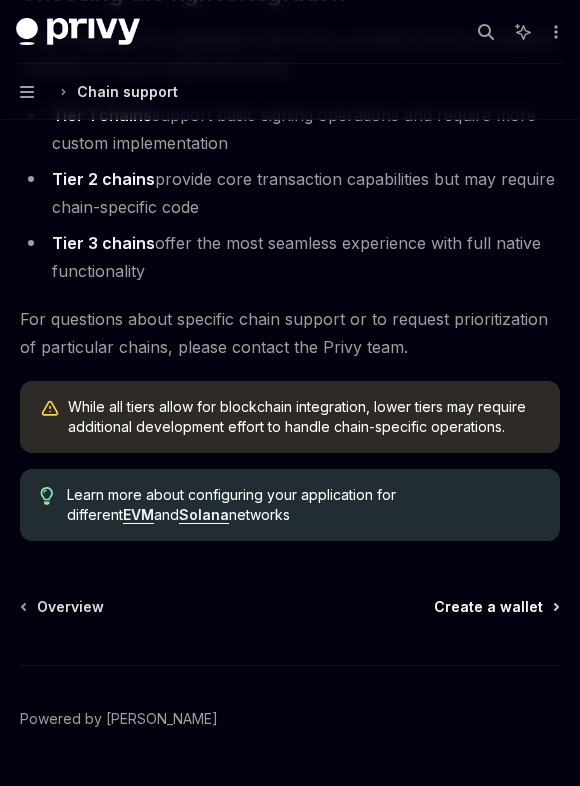 click on "Create a wallet" at bounding box center (488, 607) 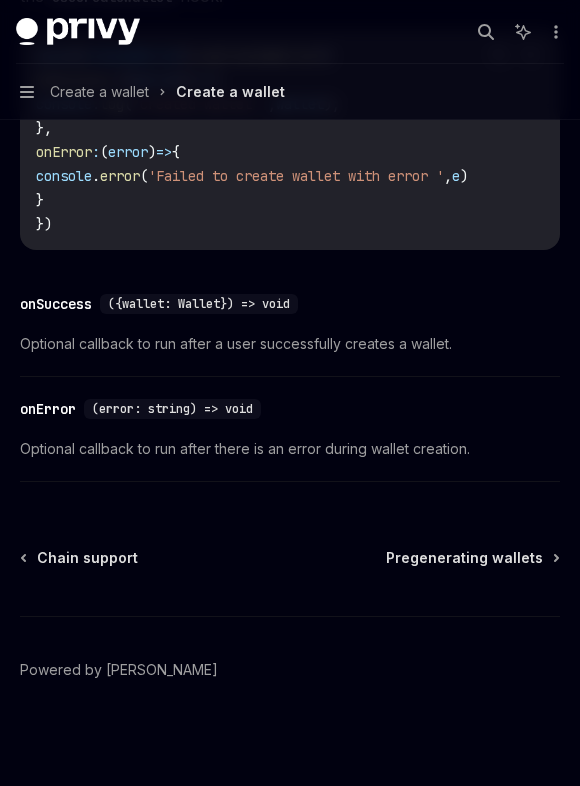 scroll, scrollTop: 1751, scrollLeft: 0, axis: vertical 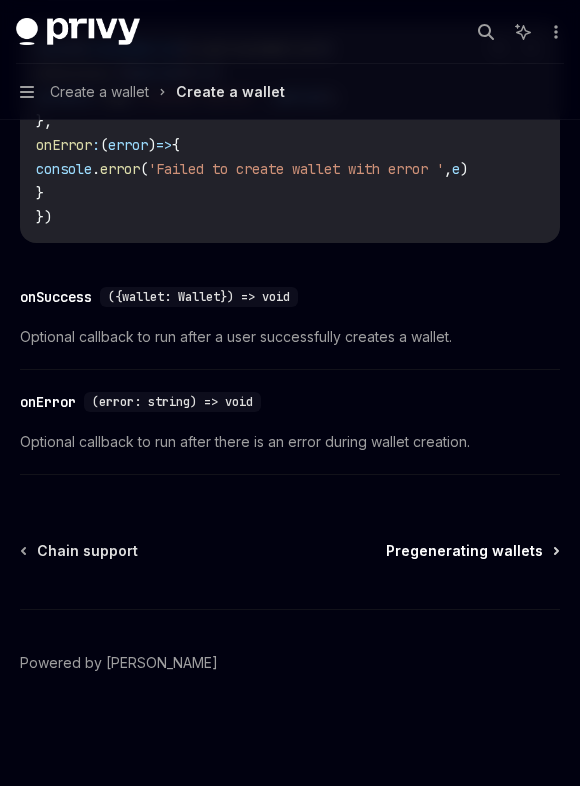 click on "Pregenerating wallets" at bounding box center (464, 551) 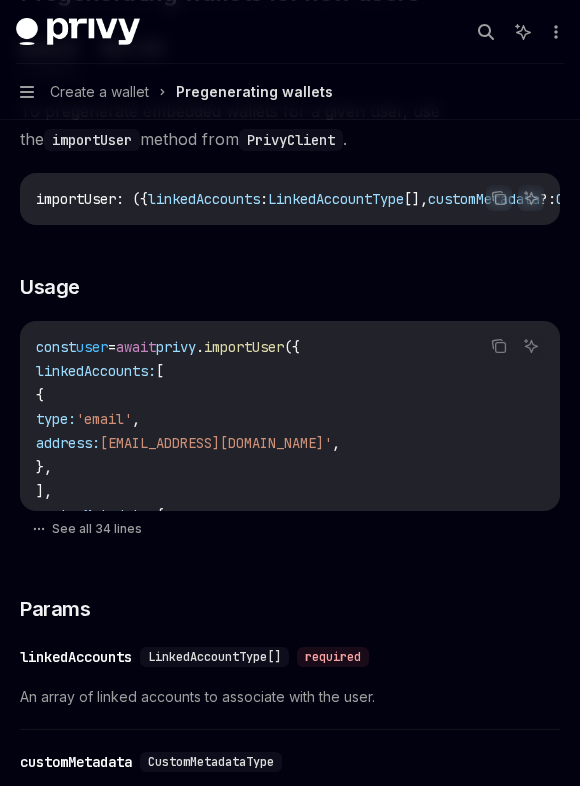 scroll, scrollTop: 548, scrollLeft: 0, axis: vertical 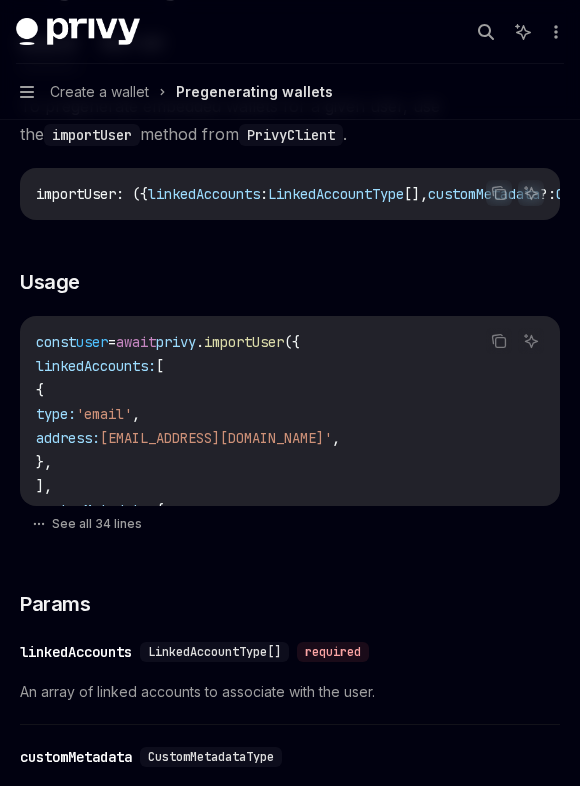 click on "const  user  =  await  privy . importUser ({
linkedAccounts:  [
{
type:  'email' ,
address:  'batman@privy.io' ,
},
],
customMetadata:  {
username:  'name' ,
isVerified:  true ,
age:  23 ,
},
wallets:  [
{
chainType:  'ethereum' ,
createSmartWallet:  true ,
additionalSigners:  [
{
signerId:  '<signer-id>' ,
policyIds:  [ '<policy-id>' ]
}
]
},
{
chainType:  'solana' ,
additionalSigners:  [
{
signerId:  '<signer-id>' ,
policyIds:  [ '<policy-id>' ]
}
]
}
]
});" at bounding box center [290, 738] 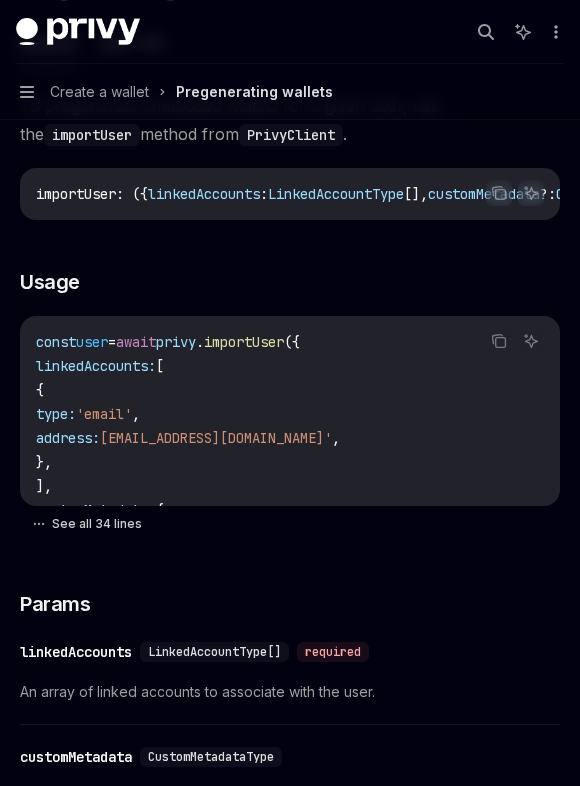 click on "See all 34 lines" at bounding box center [290, 524] 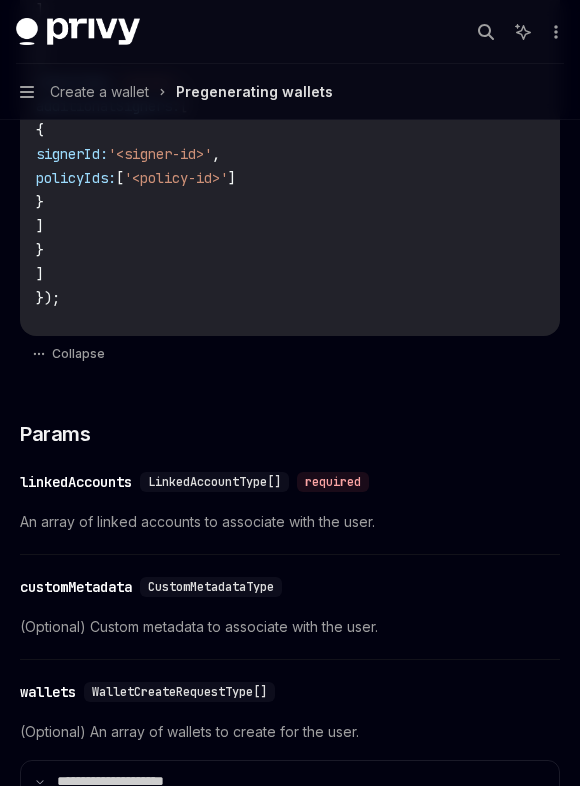 scroll, scrollTop: 1618, scrollLeft: 0, axis: vertical 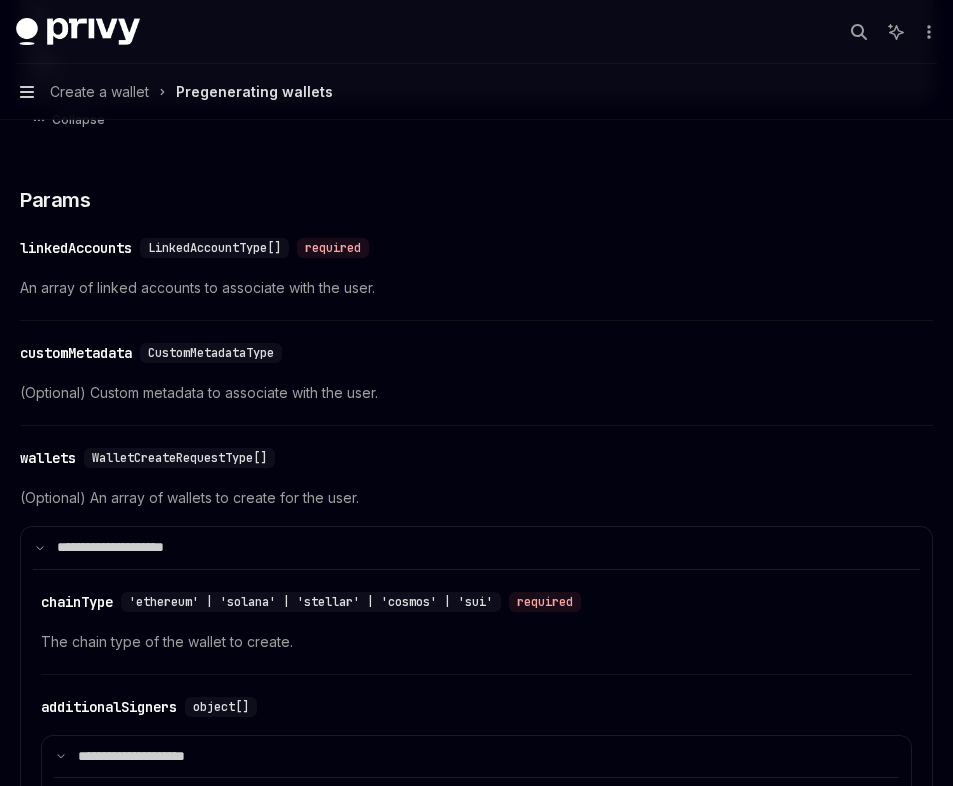 click 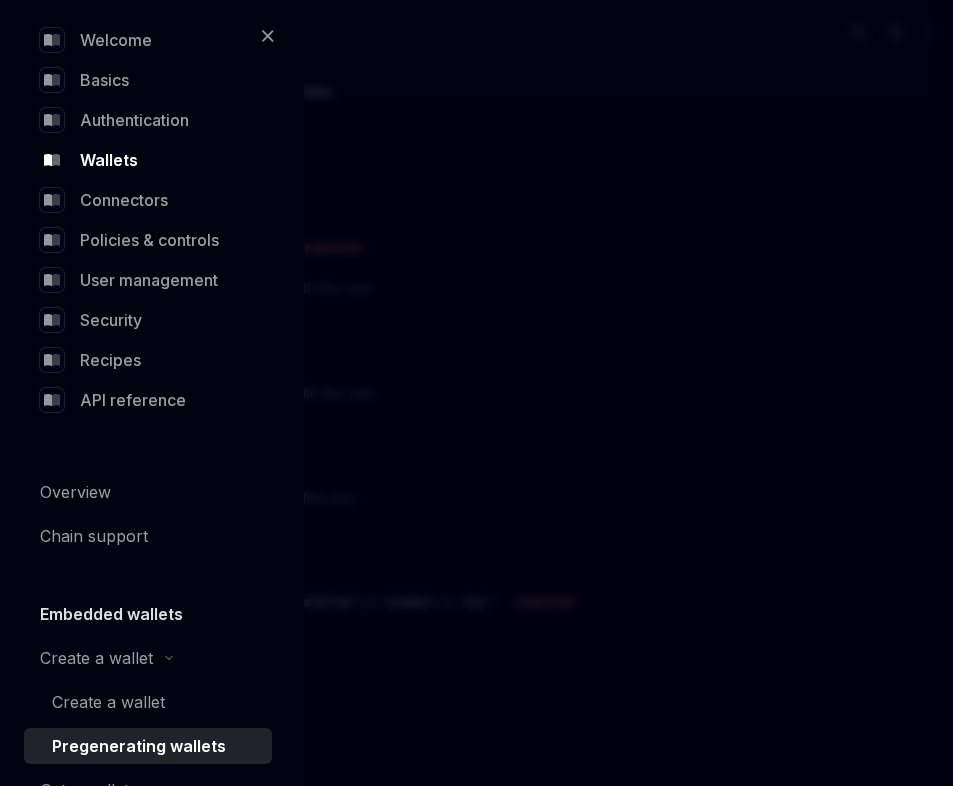 click at bounding box center [476, 393] 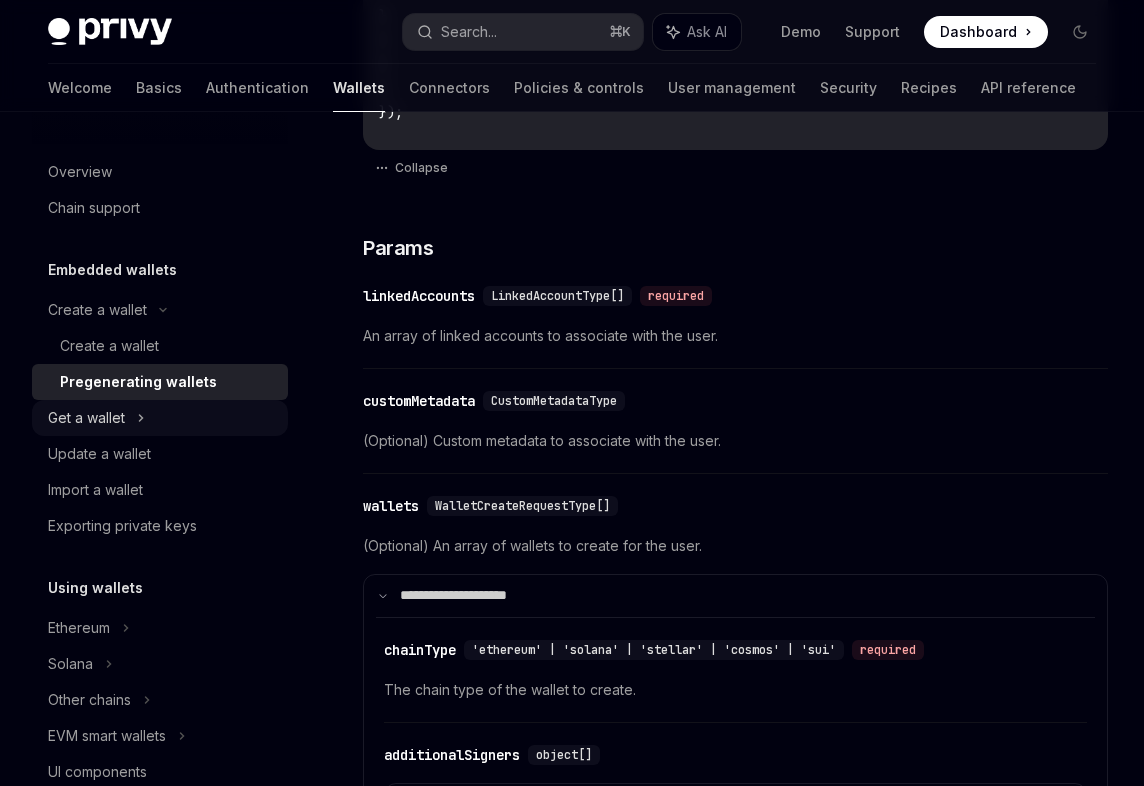click on "Get a wallet" at bounding box center [160, 418] 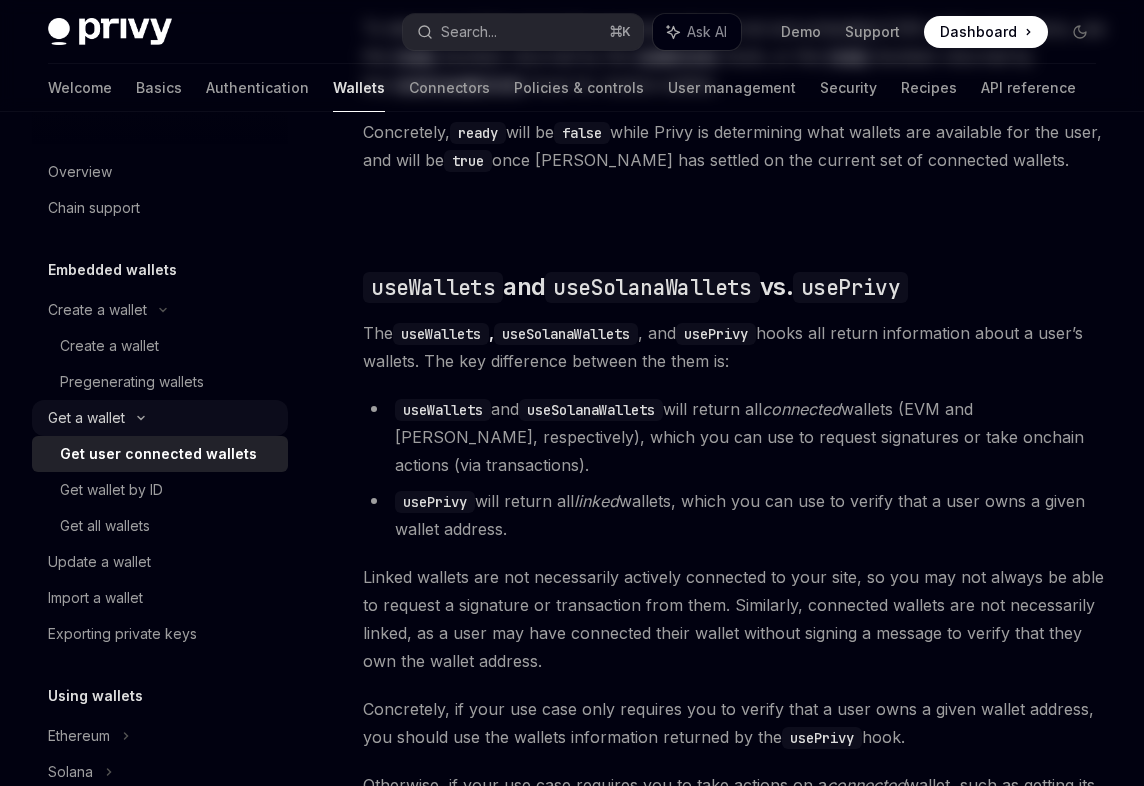 scroll, scrollTop: 0, scrollLeft: 0, axis: both 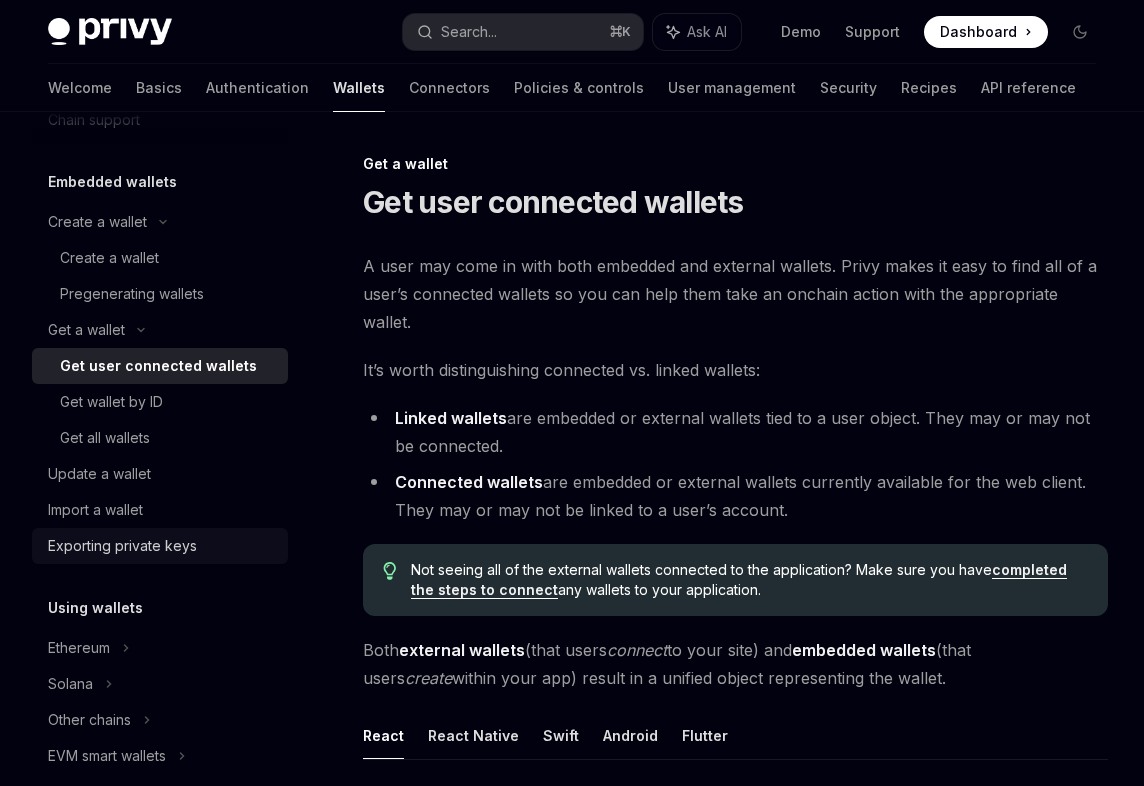 click on "Exporting private keys" at bounding box center (122, 546) 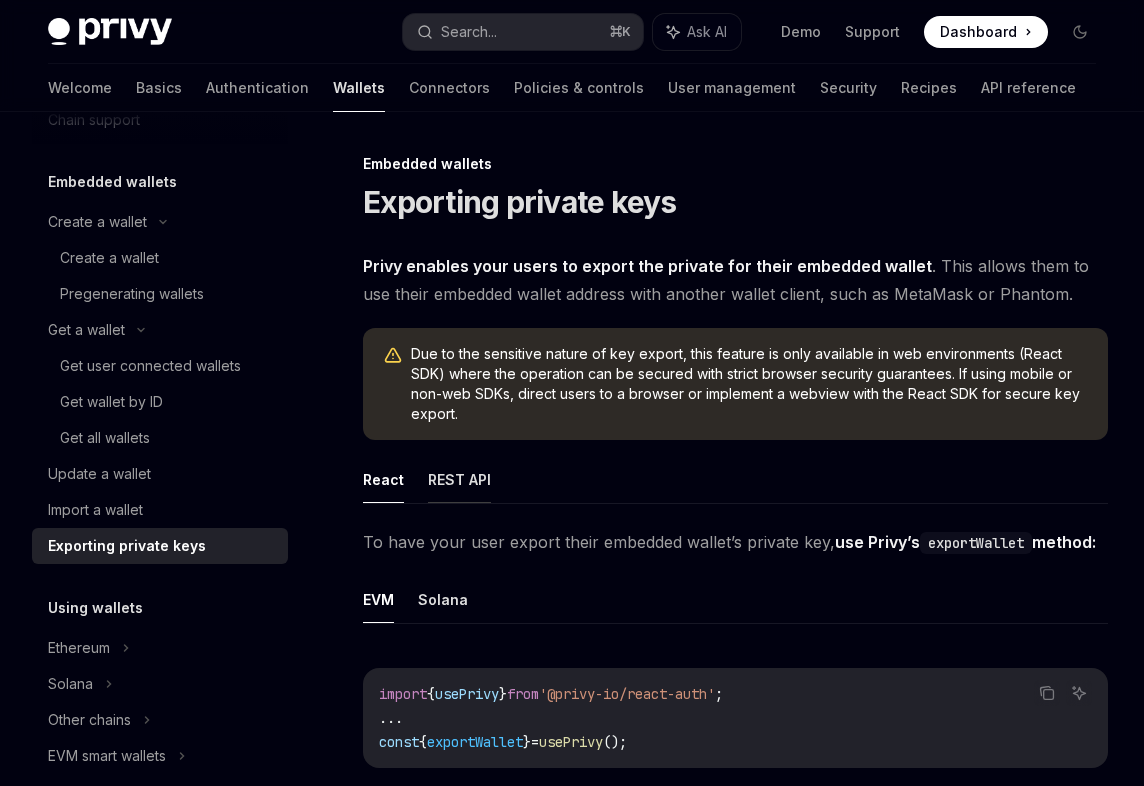 click on "REST API" at bounding box center (459, 479) 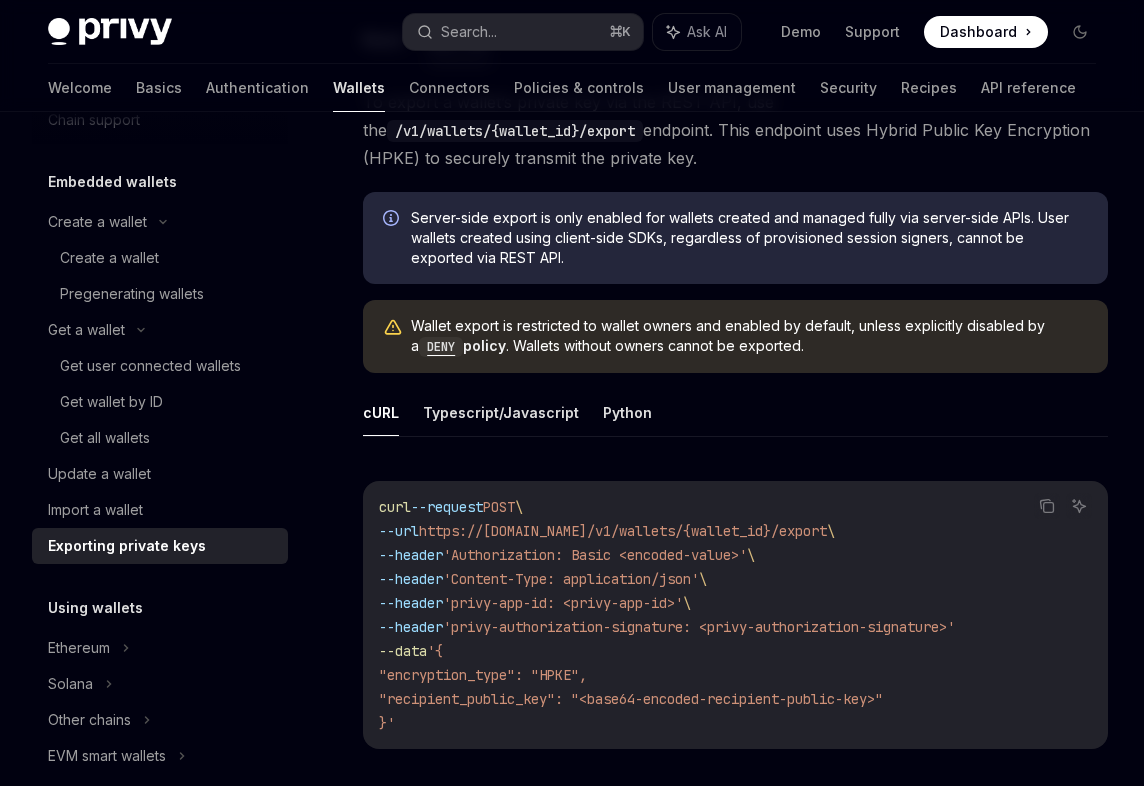 scroll, scrollTop: 424, scrollLeft: 0, axis: vertical 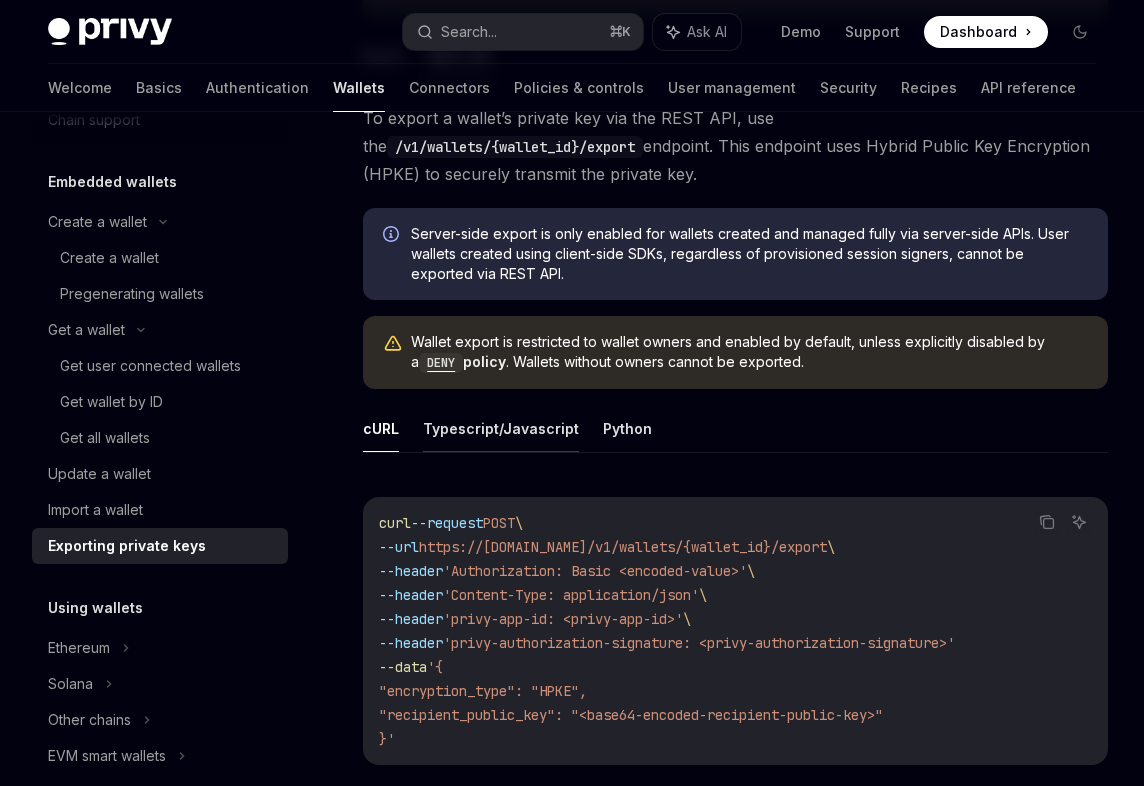 click on "Typescript/Javascript" at bounding box center [501, 428] 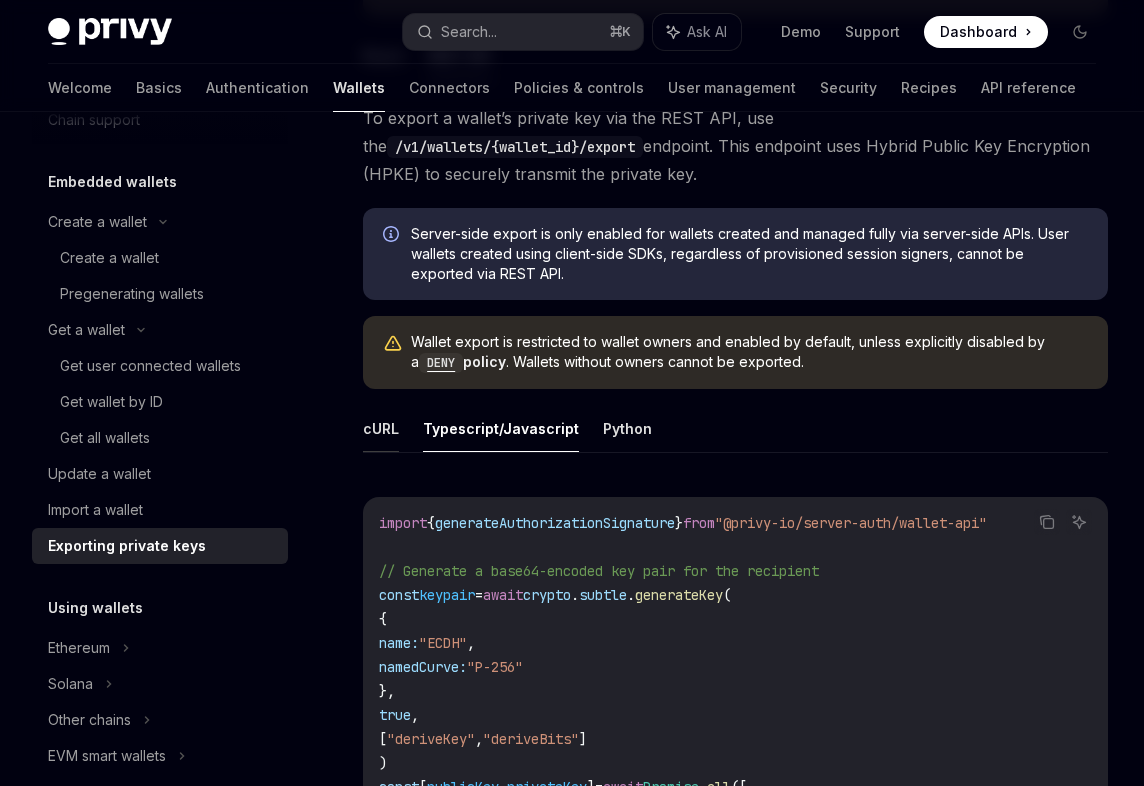 click on "cURL" at bounding box center (381, 428) 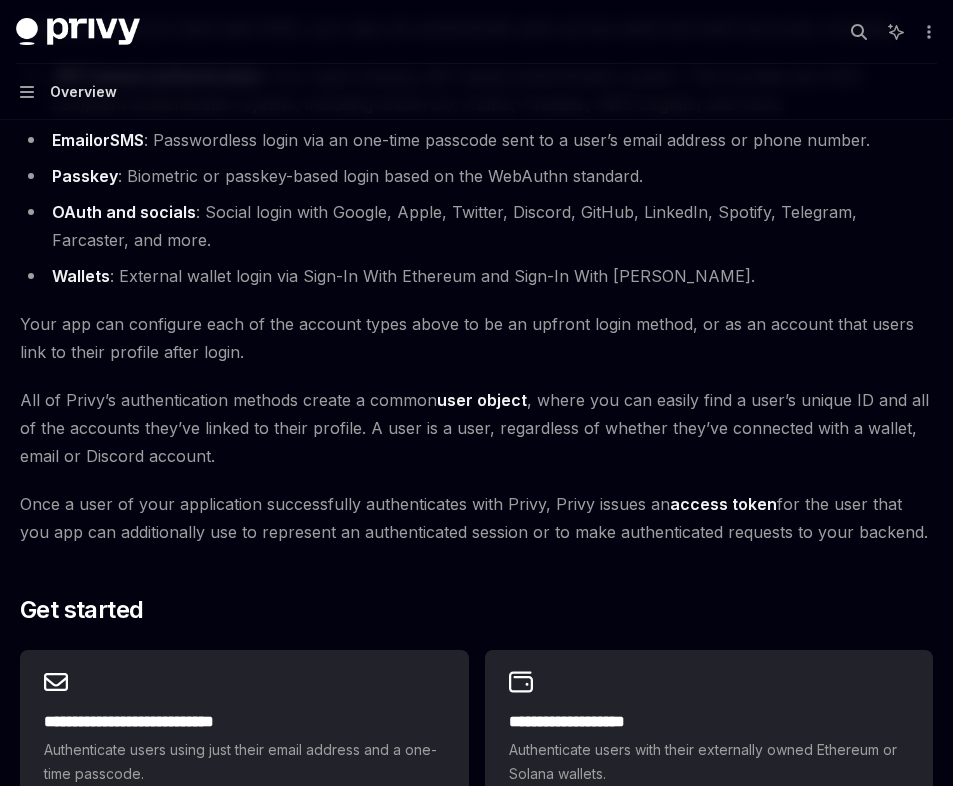 scroll, scrollTop: 919, scrollLeft: 0, axis: vertical 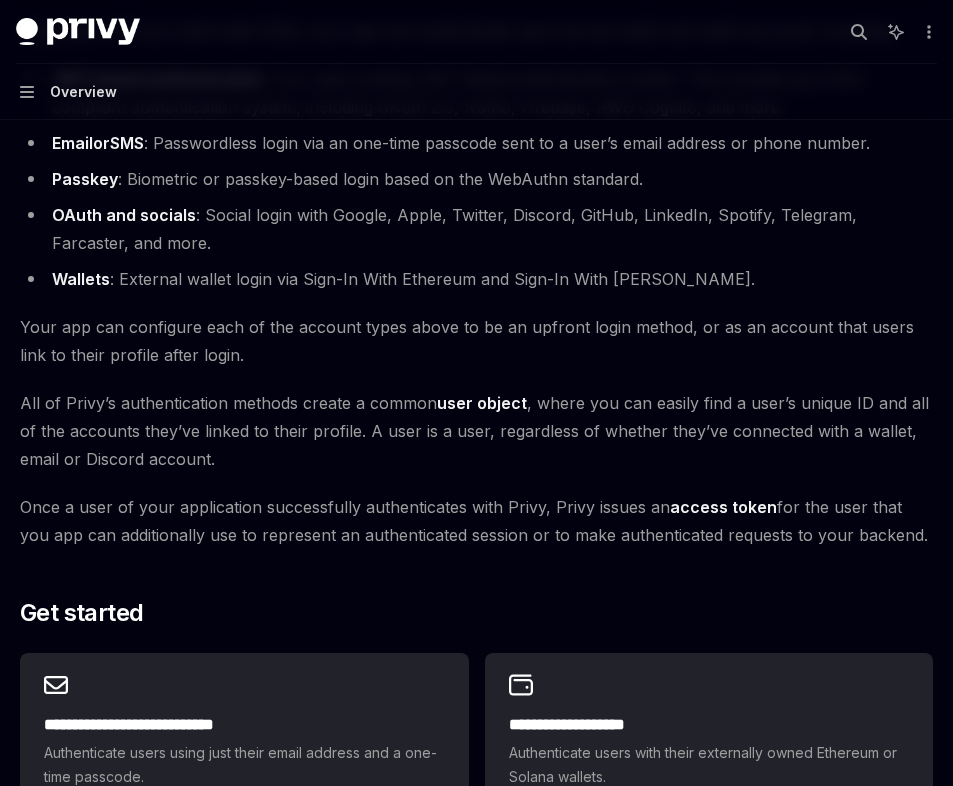 click on "OAuth and socials : Social login with Google, Apple, Twitter, Discord, GitHub, LinkedIn, Spotify, Telegram, Farcaster, and more." at bounding box center (476, 229) 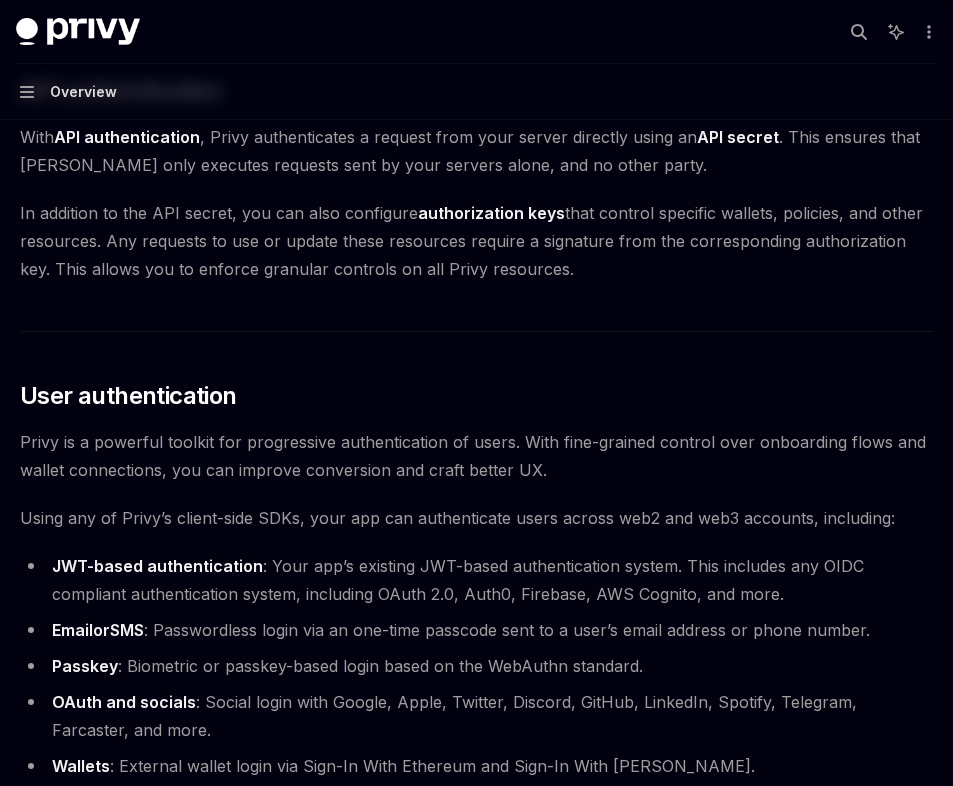 scroll, scrollTop: 408, scrollLeft: 0, axis: vertical 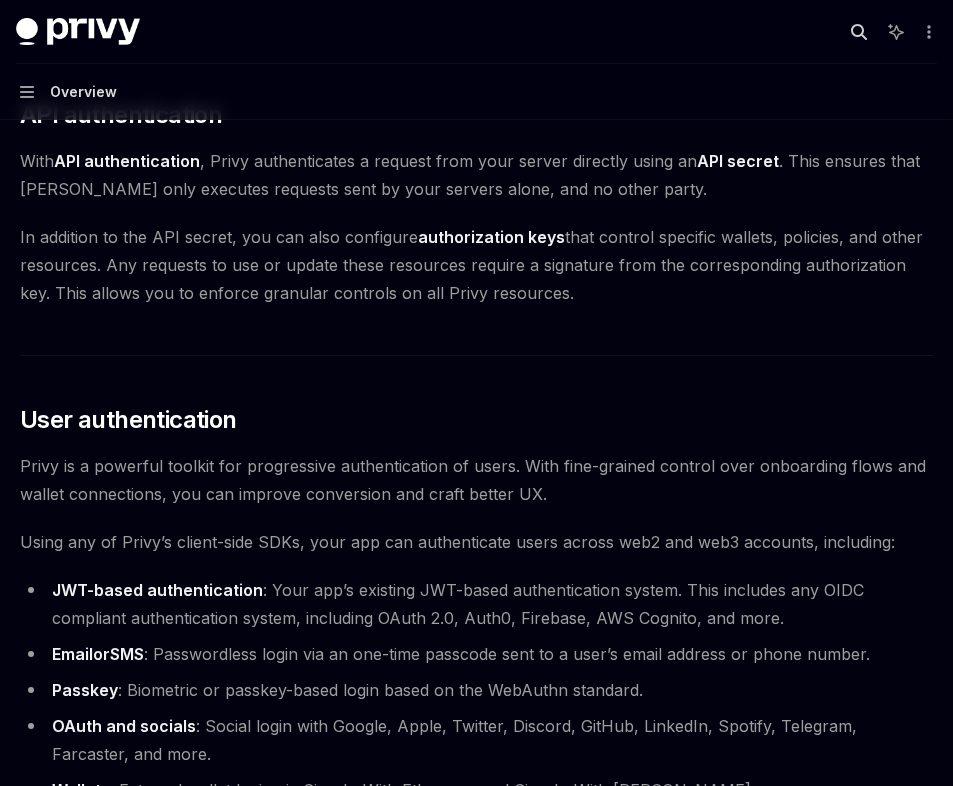 click 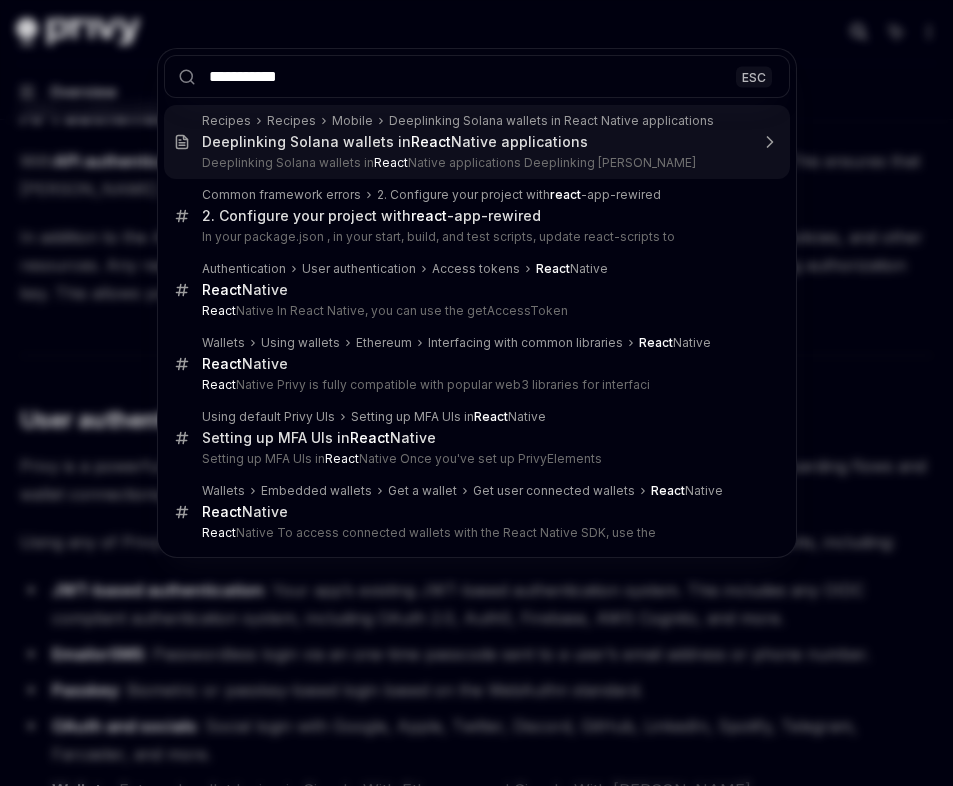 type on "**********" 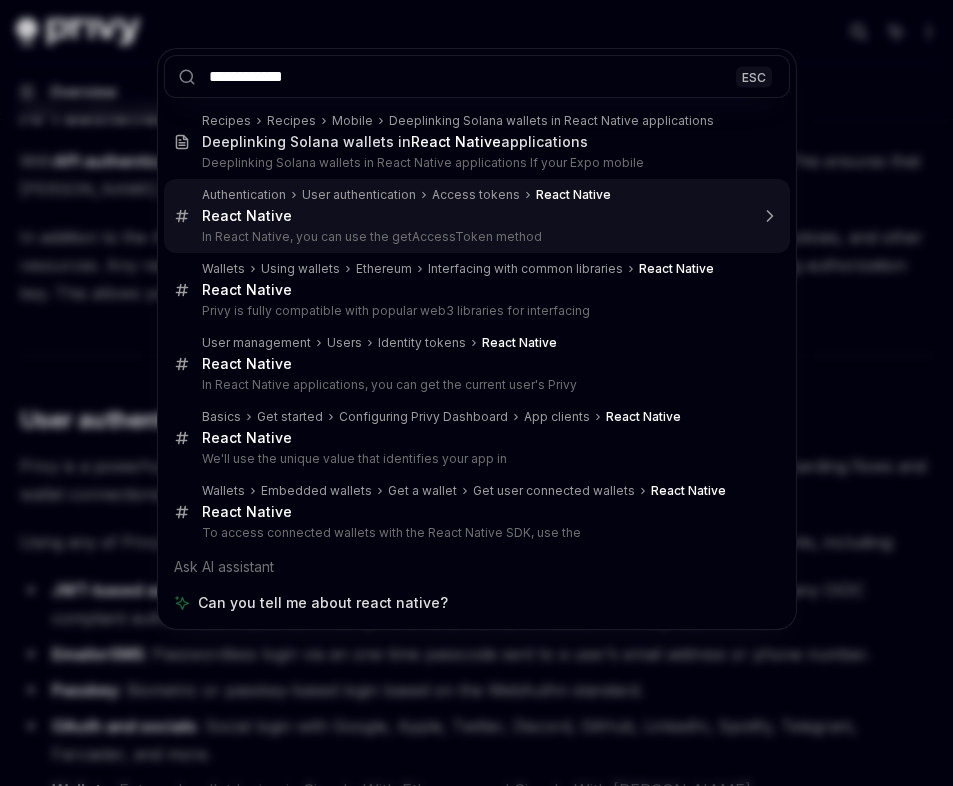 click on "React Native" at bounding box center (475, 216) 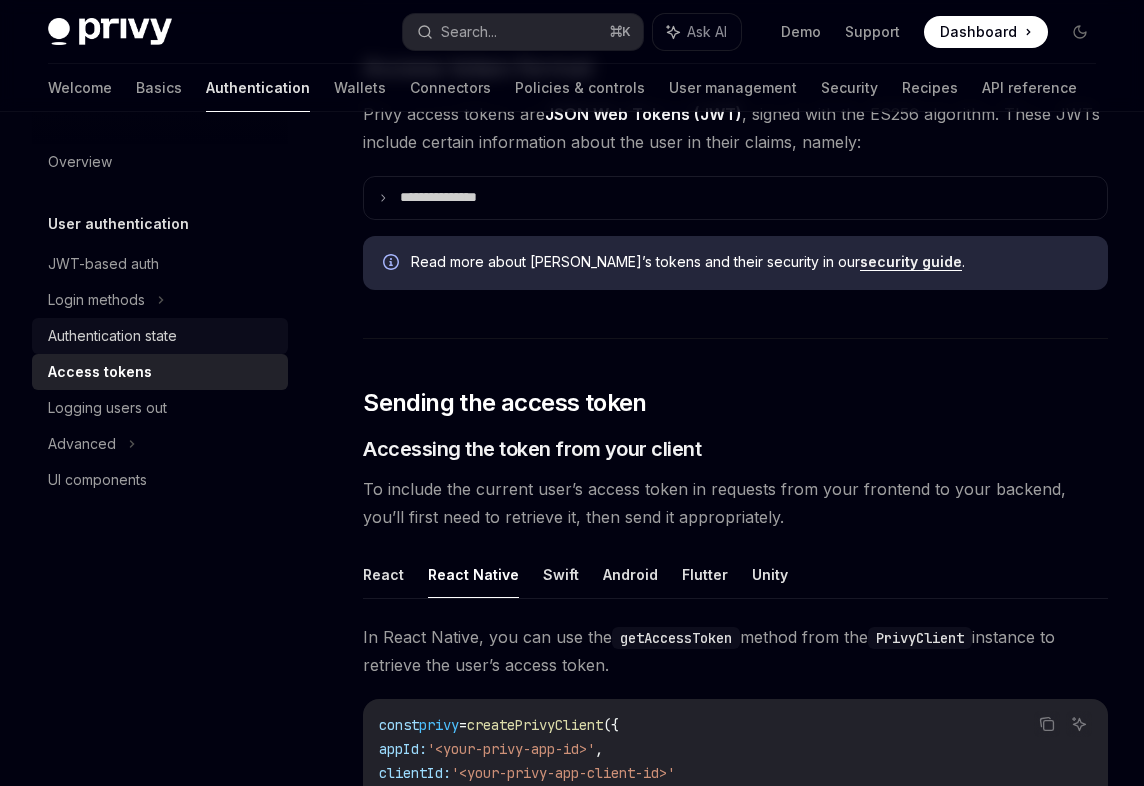 scroll, scrollTop: 0, scrollLeft: 0, axis: both 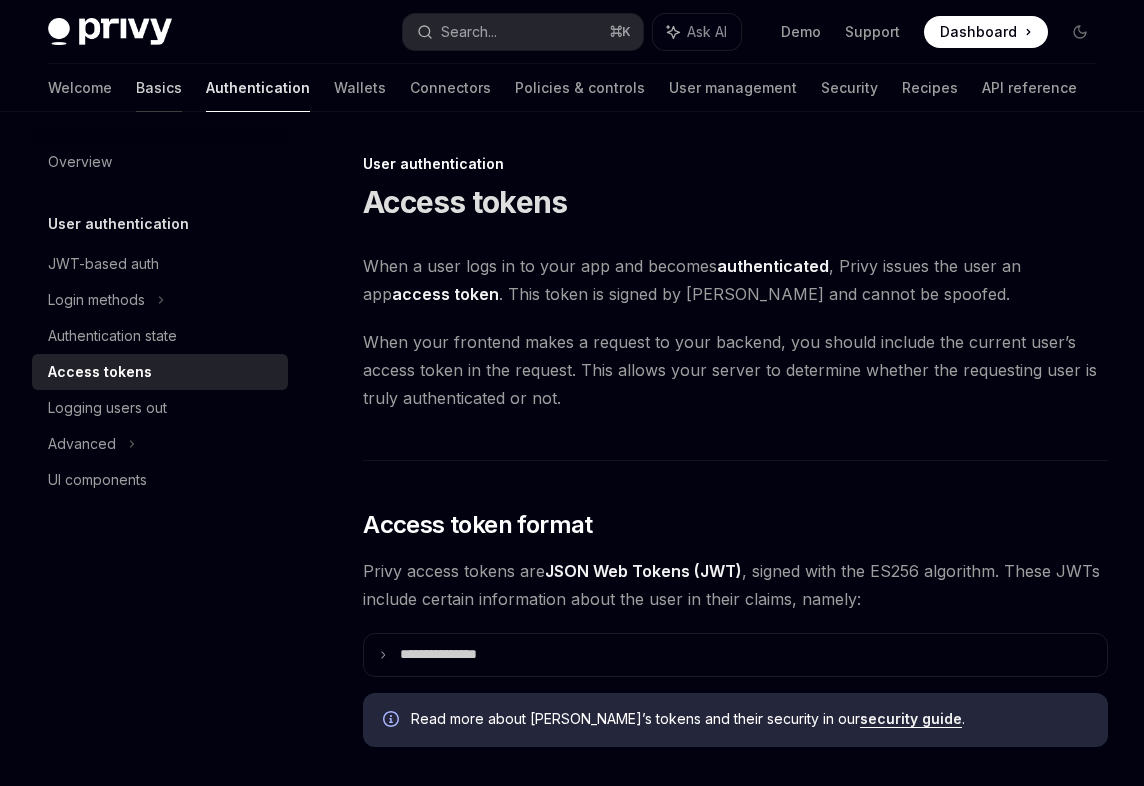 click on "Basics" at bounding box center (159, 88) 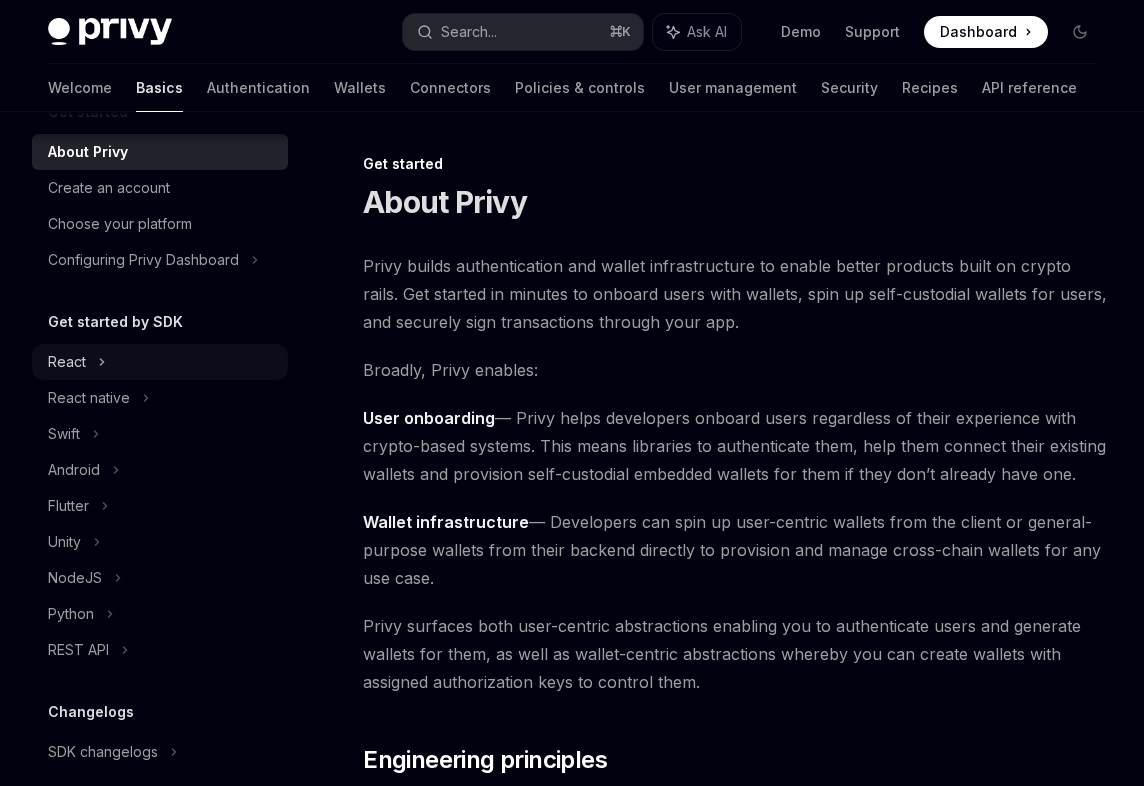 scroll, scrollTop: 46, scrollLeft: 0, axis: vertical 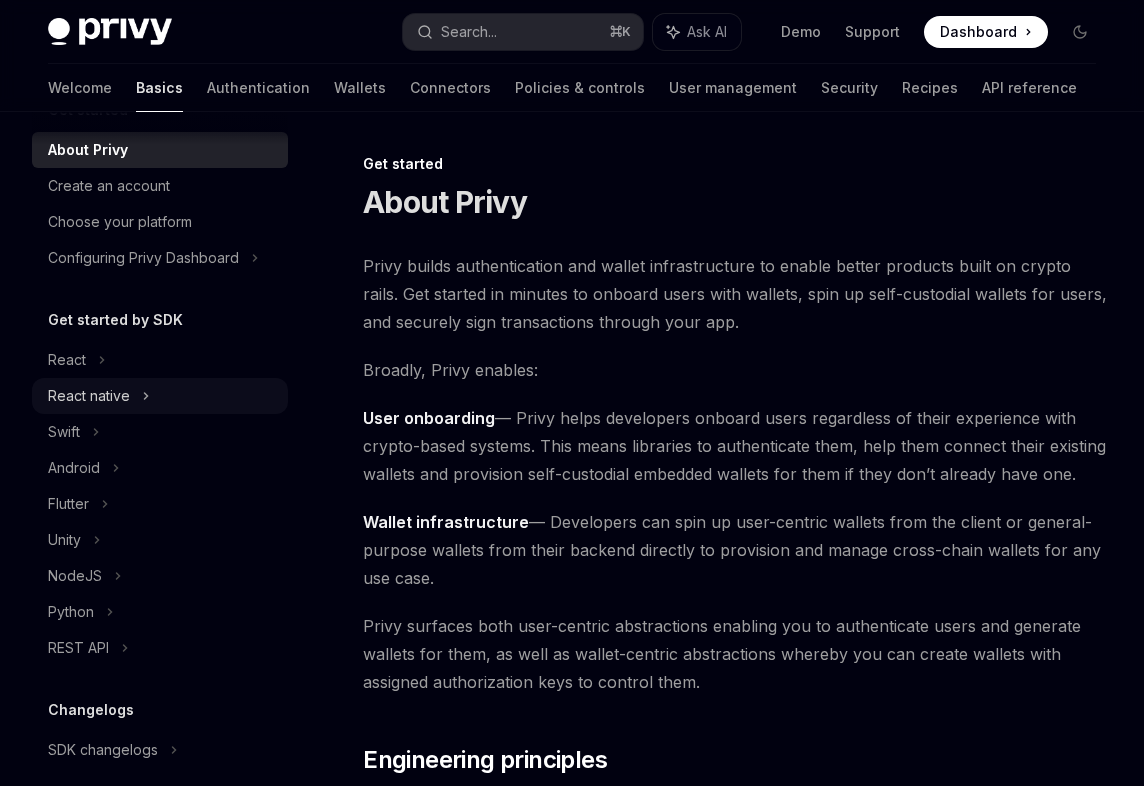 click on "React native" at bounding box center (160, 396) 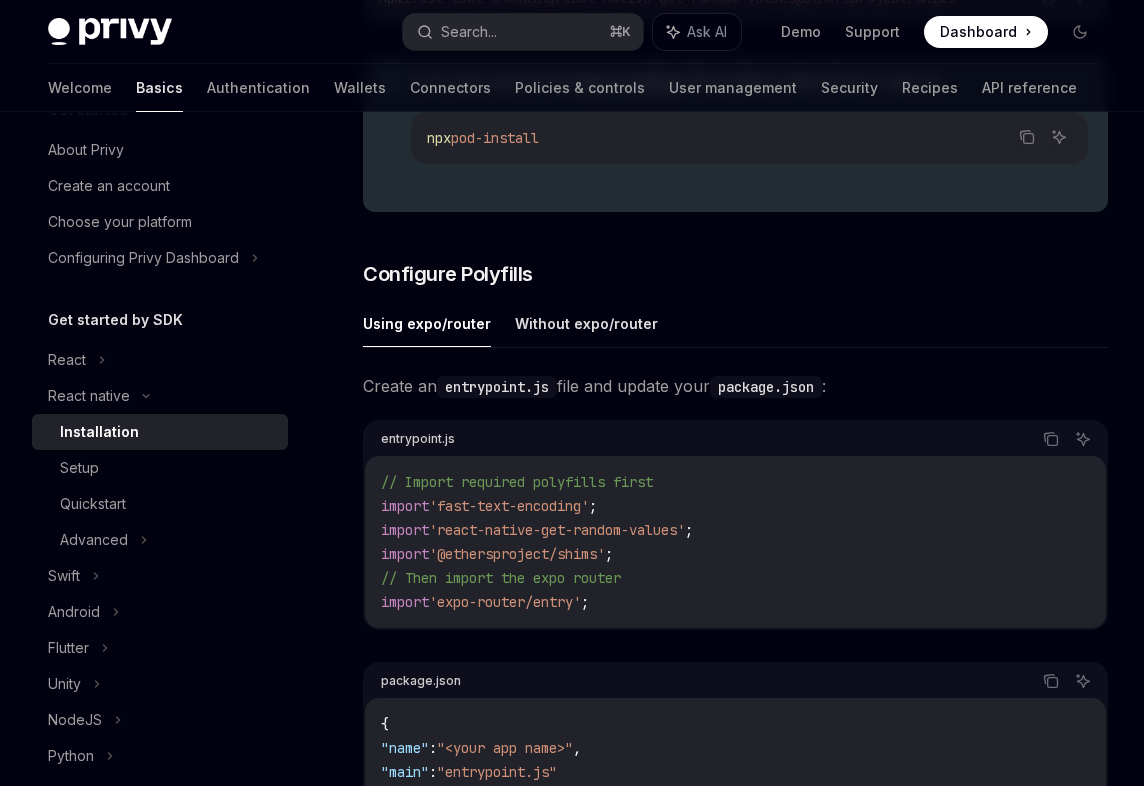 scroll, scrollTop: 768, scrollLeft: 0, axis: vertical 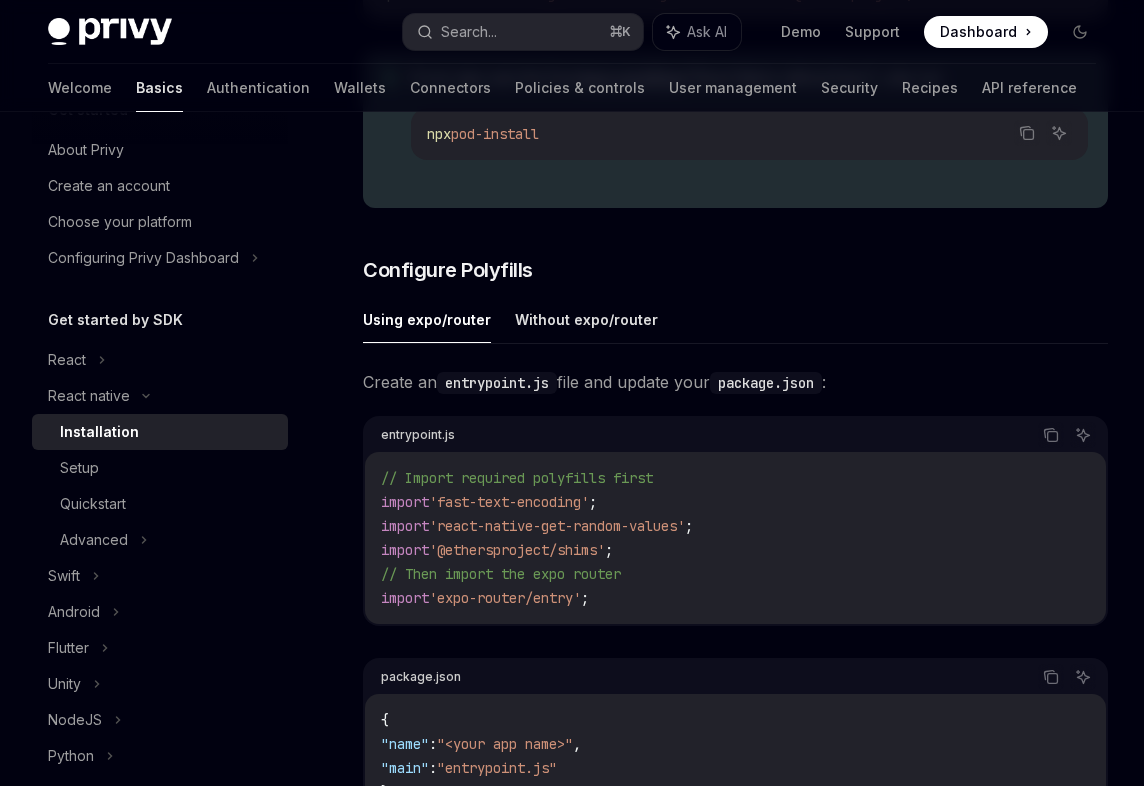 click on "// Import required polyfills first
import  'fast-text-encoding' ;
import  'react-native-get-random-values' ;
import  '@ethersproject/shims' ;
// Then import the expo router
import  'expo-router/entry' ;" at bounding box center (735, 538) 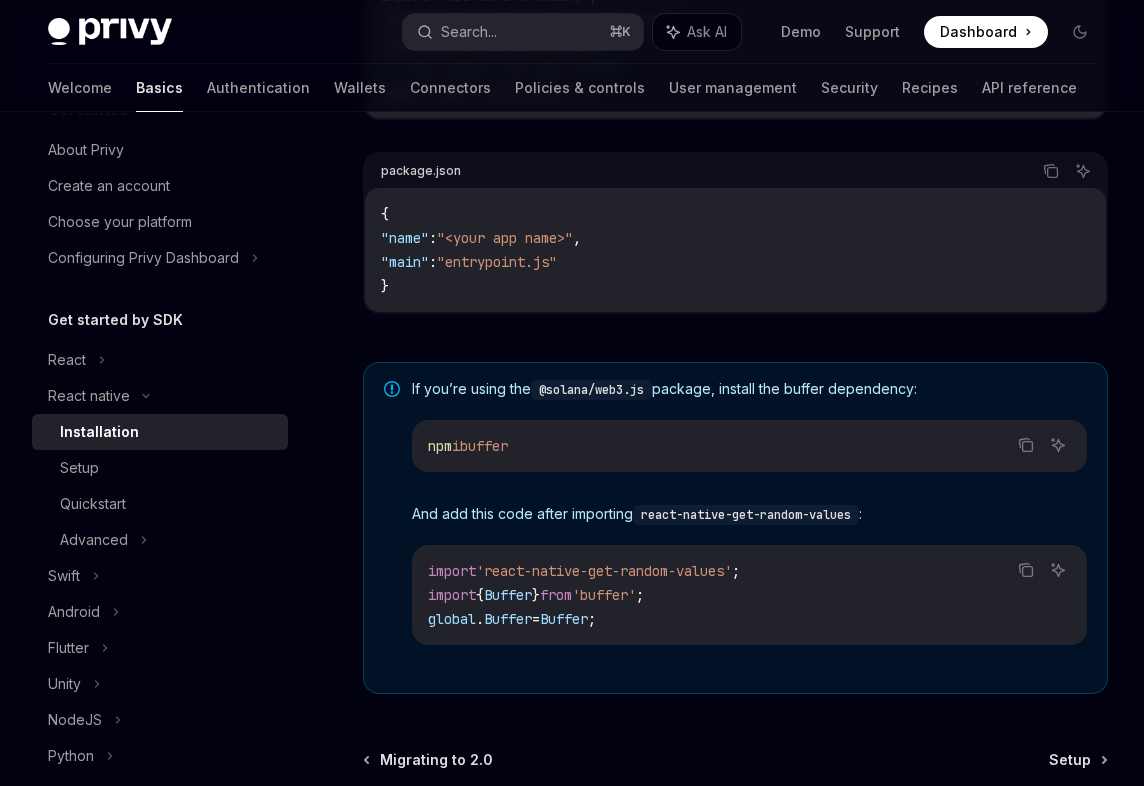 scroll, scrollTop: 1486, scrollLeft: 0, axis: vertical 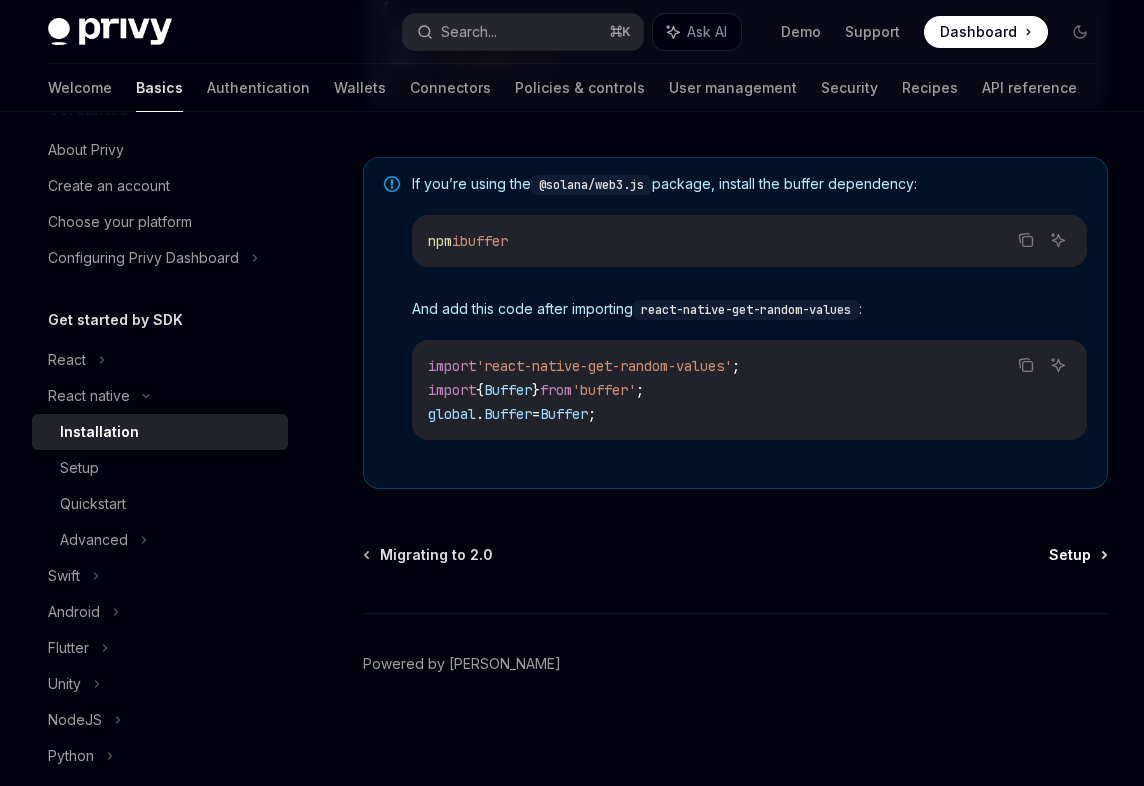 click on "Setup" at bounding box center (1070, 555) 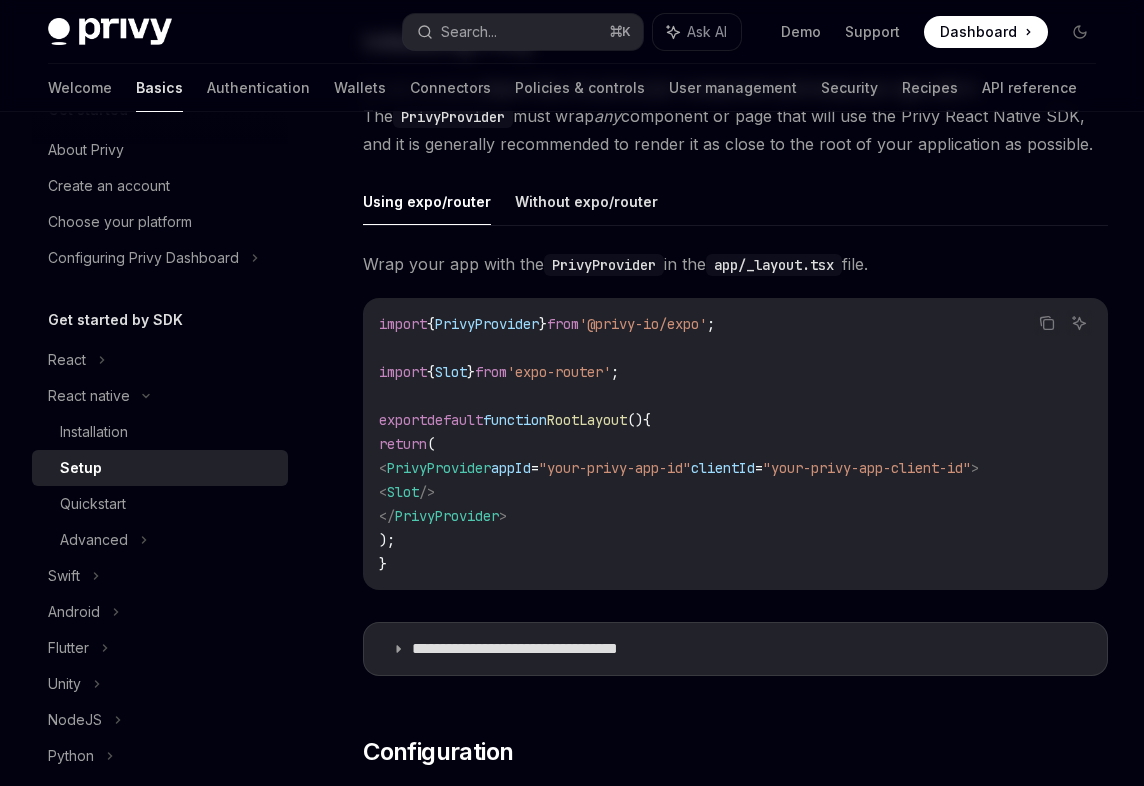 scroll, scrollTop: 483, scrollLeft: 0, axis: vertical 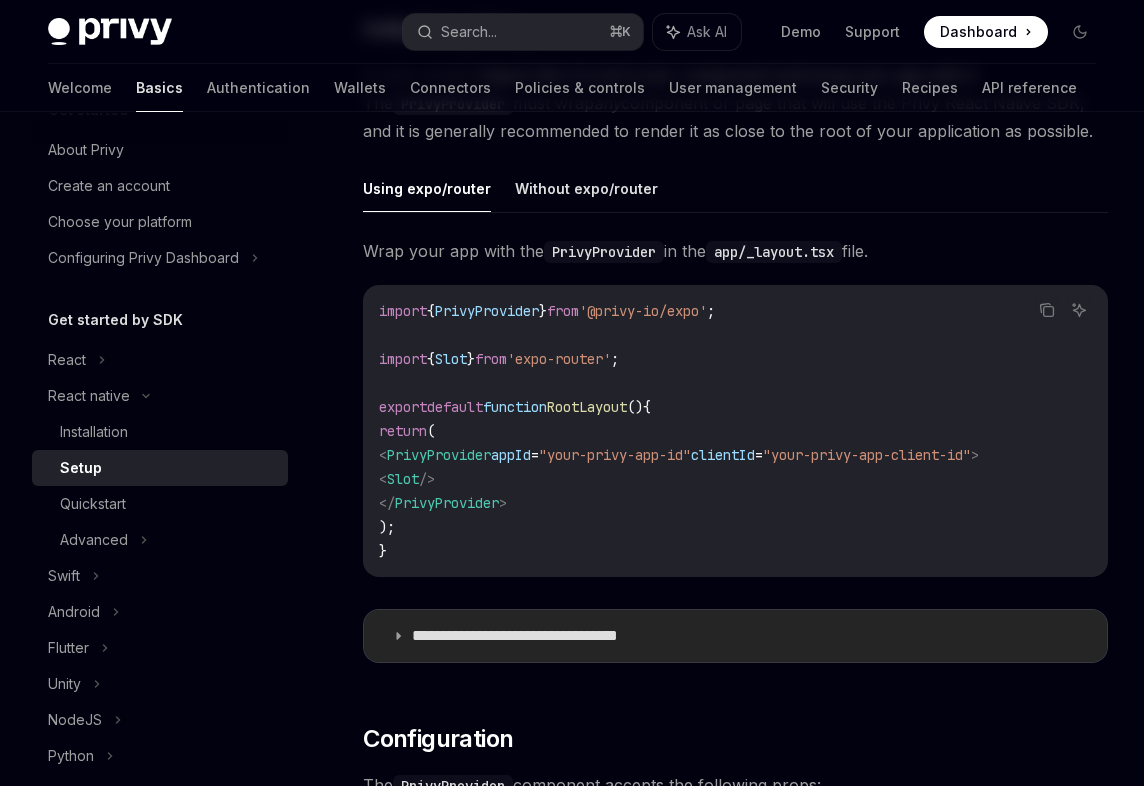 click on "**********" at bounding box center (547, 636) 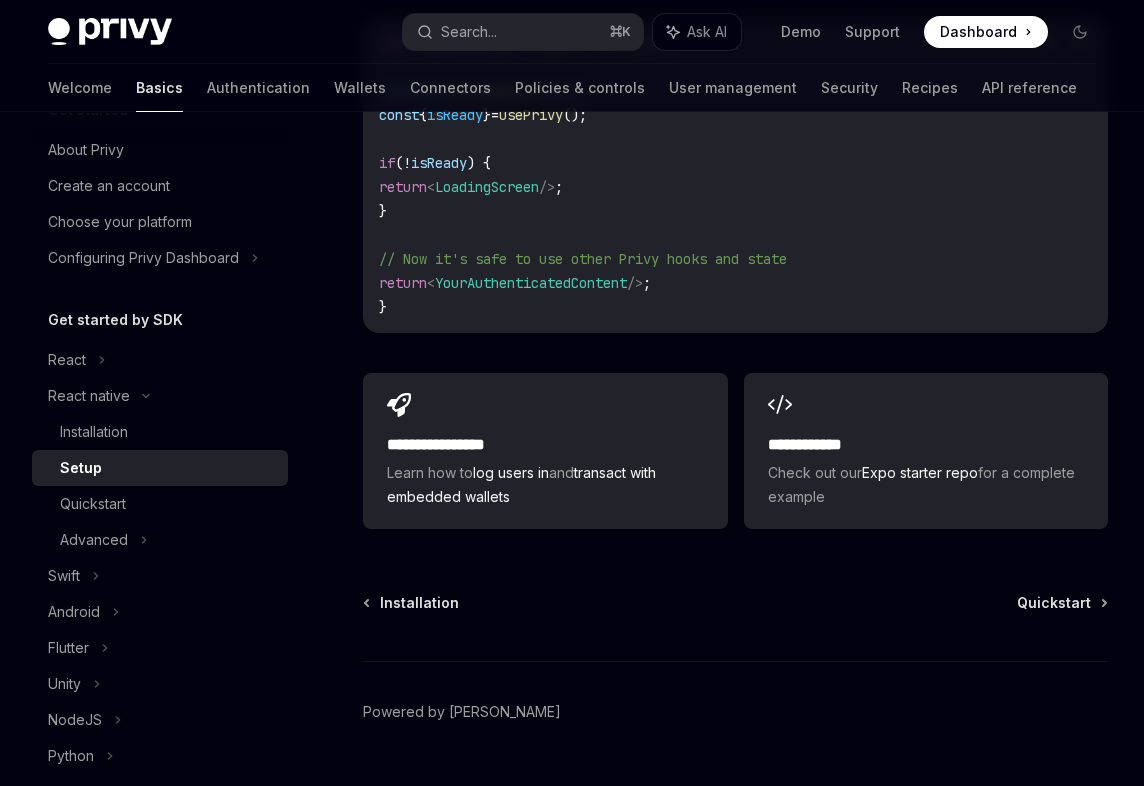 scroll, scrollTop: 3197, scrollLeft: 0, axis: vertical 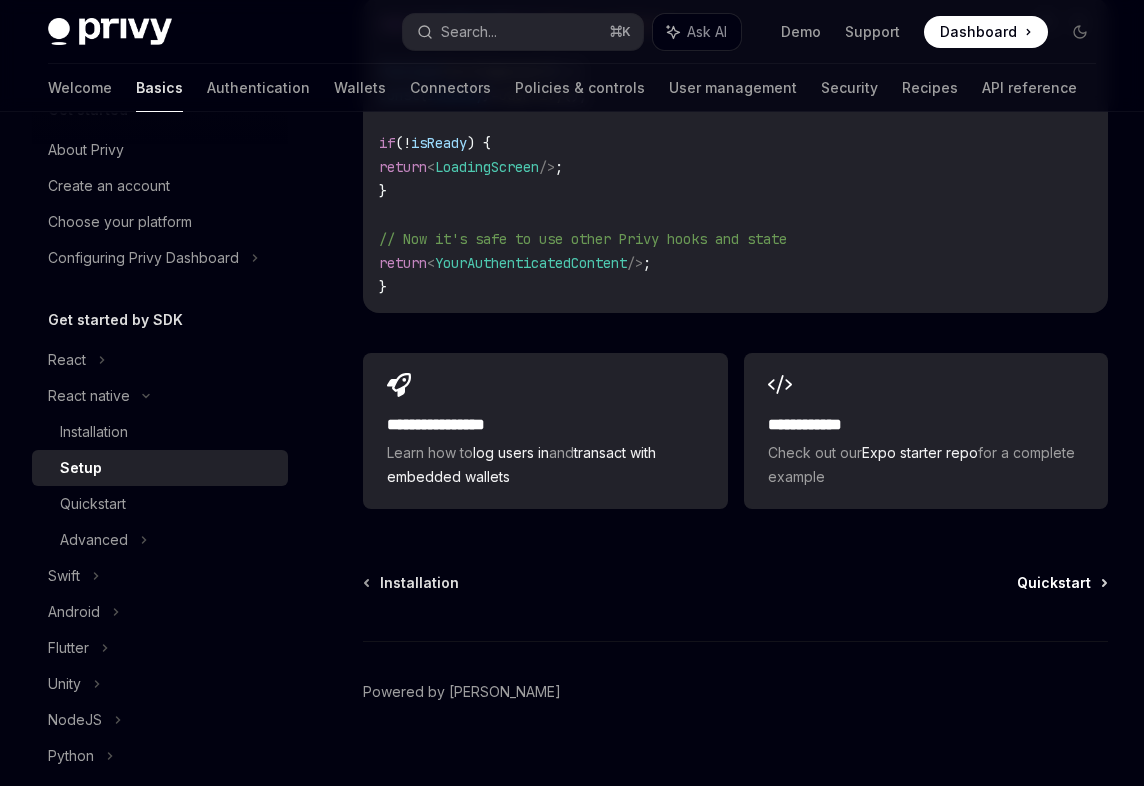 click on "Quickstart" at bounding box center [1054, 583] 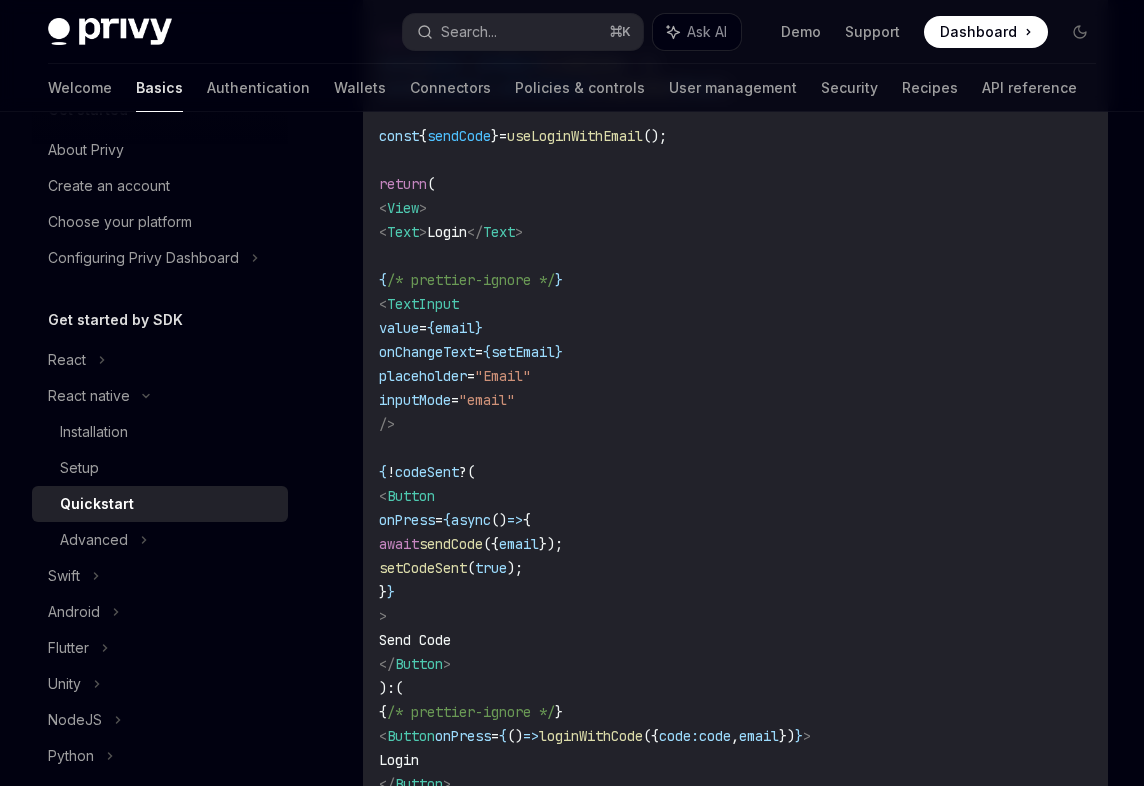 scroll, scrollTop: 1144, scrollLeft: 0, axis: vertical 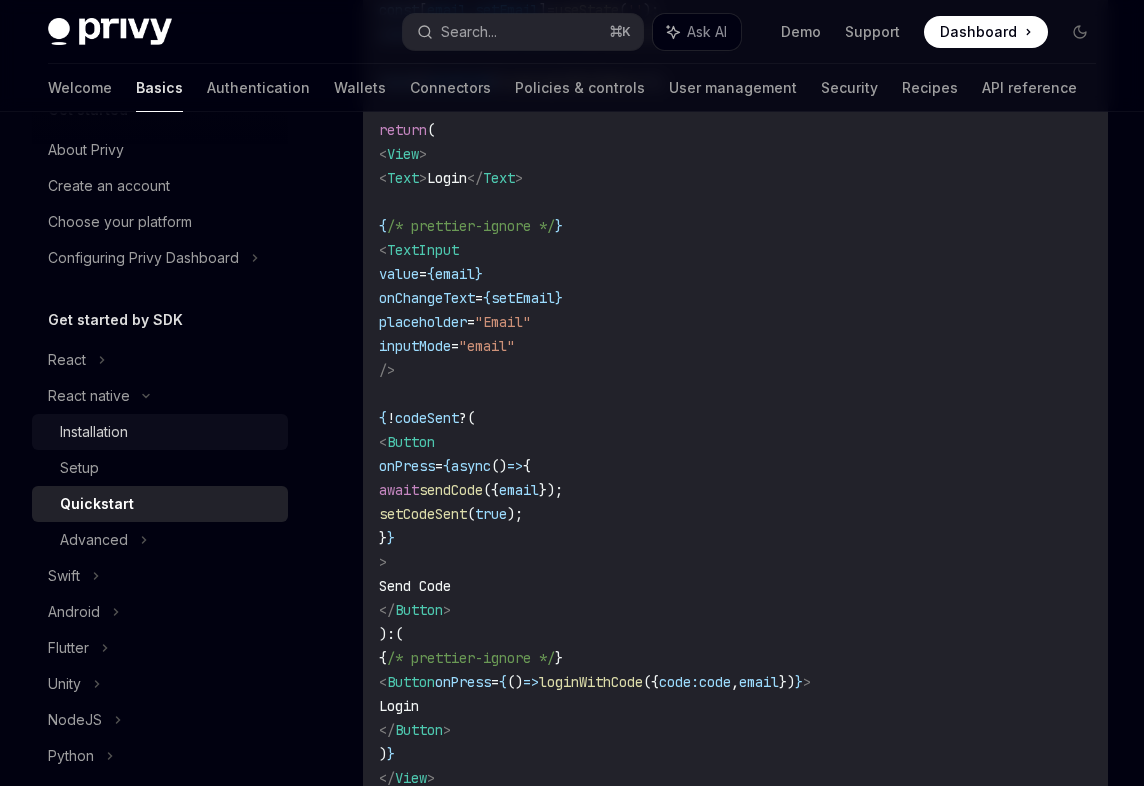 click on "Installation" at bounding box center [168, 432] 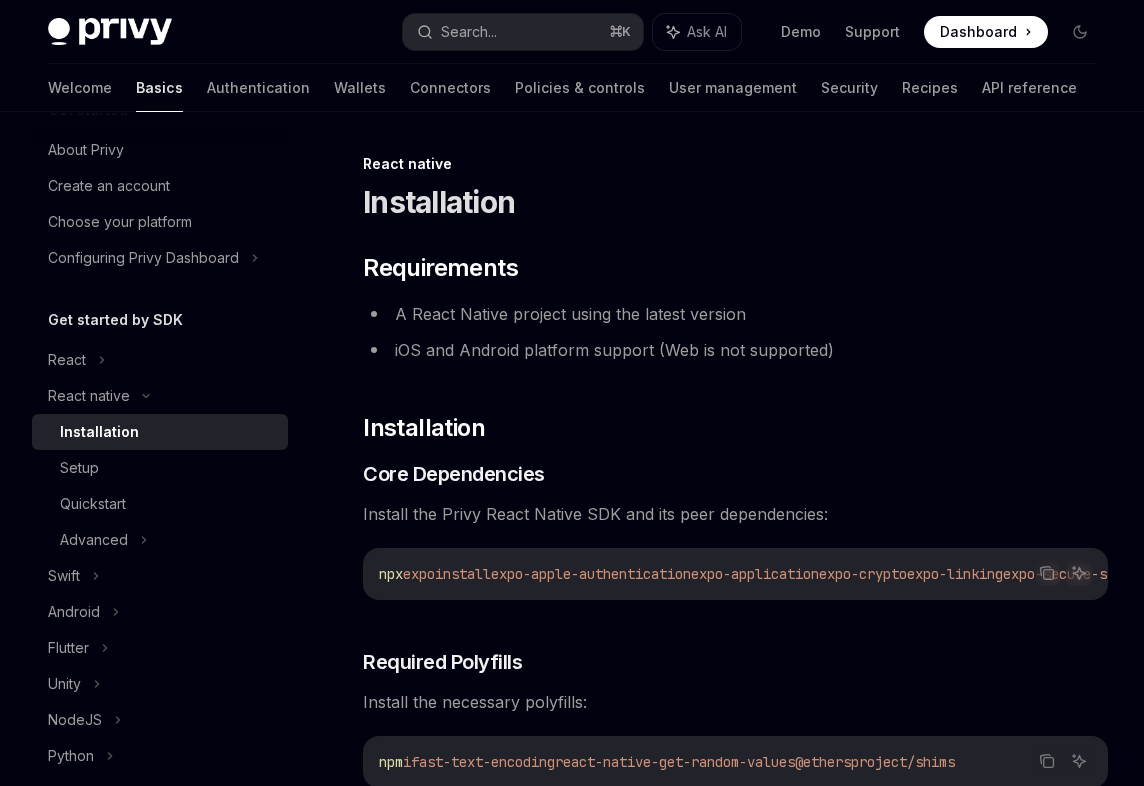 scroll, scrollTop: 153, scrollLeft: 0, axis: vertical 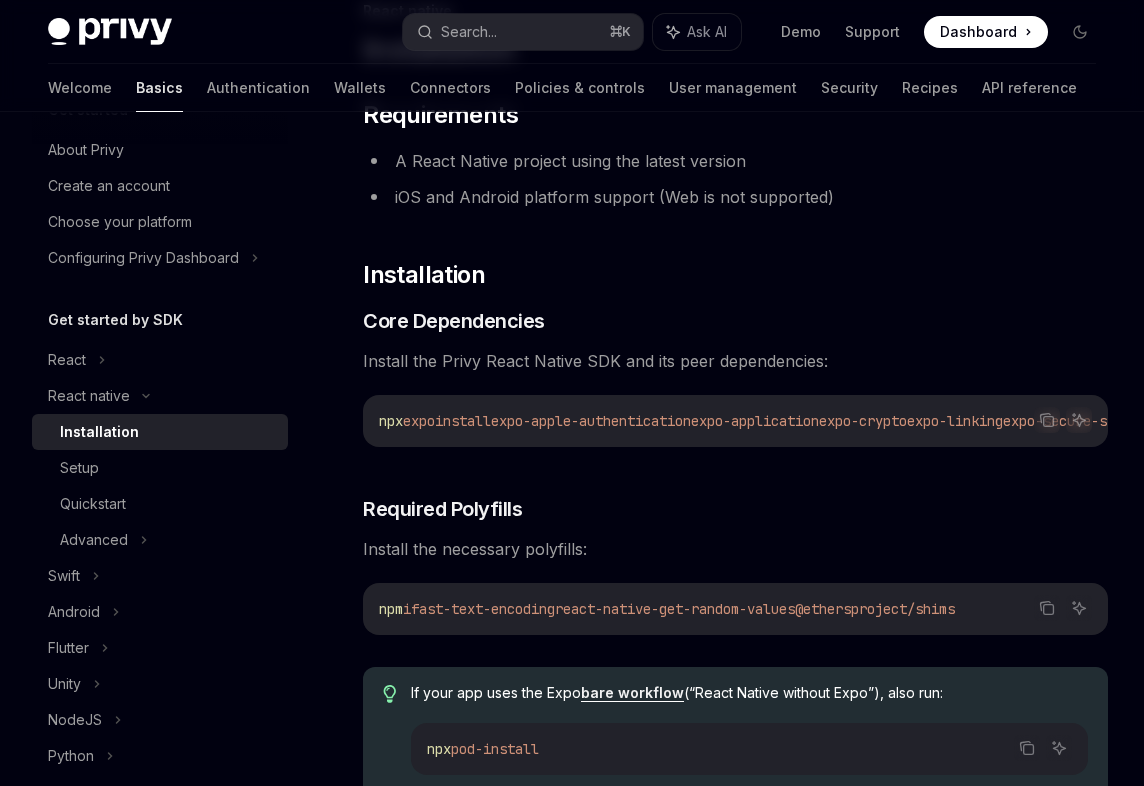 click on "npx" at bounding box center (391, 421) 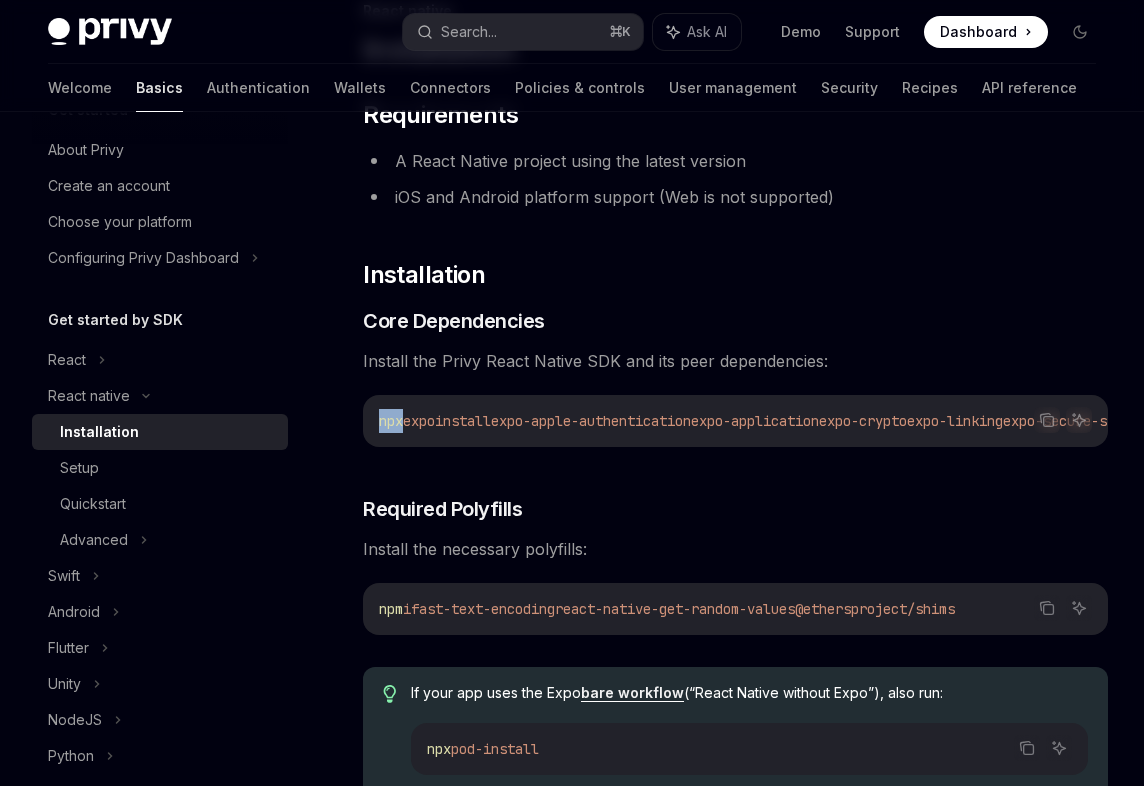 click on "npx" at bounding box center [391, 421] 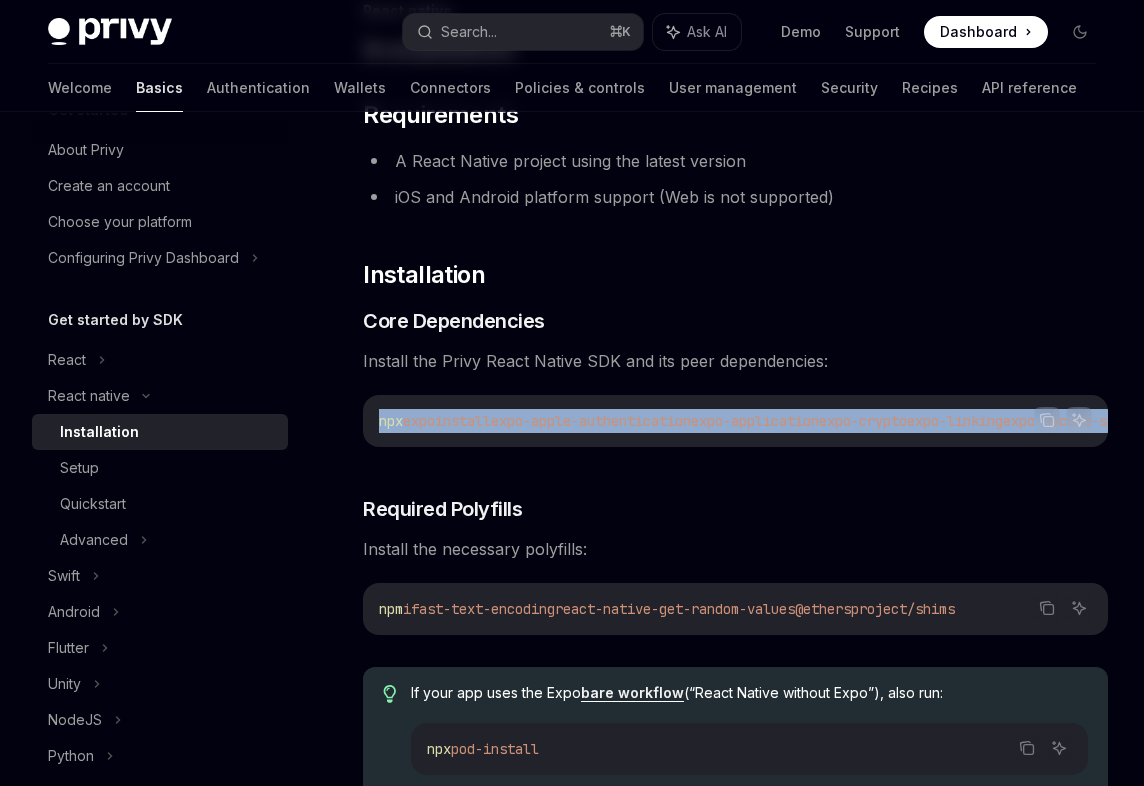 click on "npx" at bounding box center (391, 421) 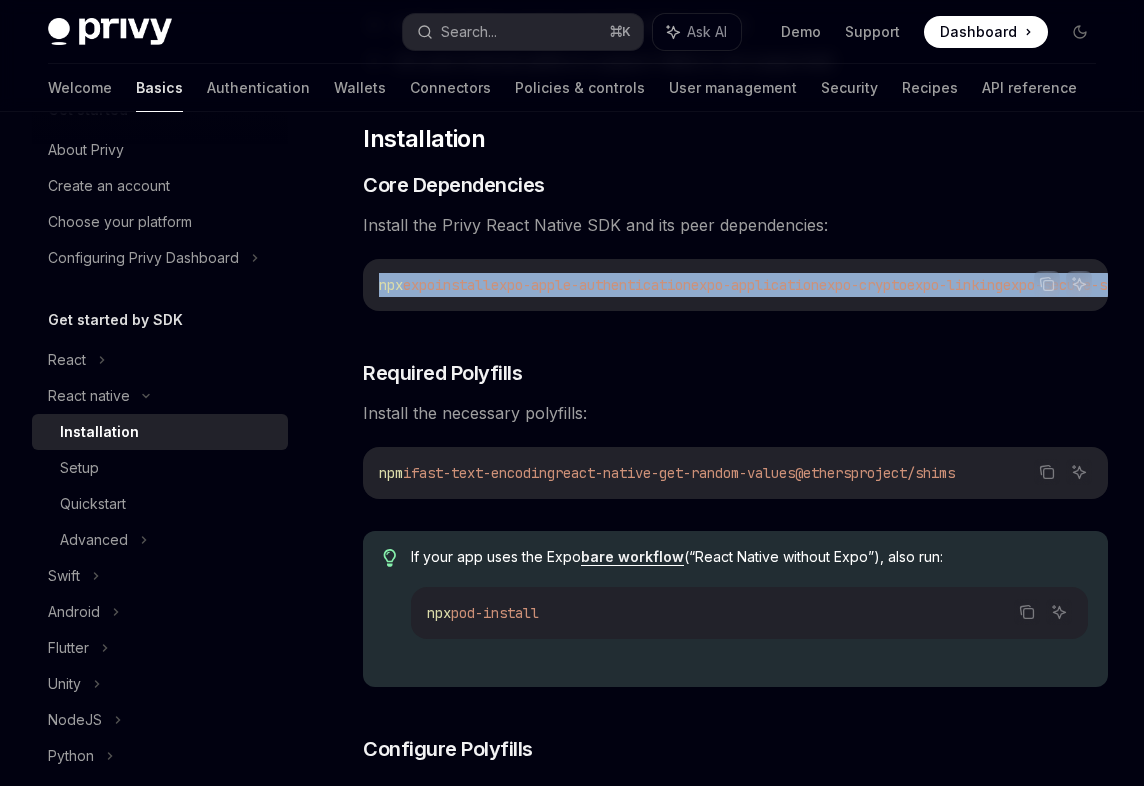 scroll, scrollTop: 334, scrollLeft: 0, axis: vertical 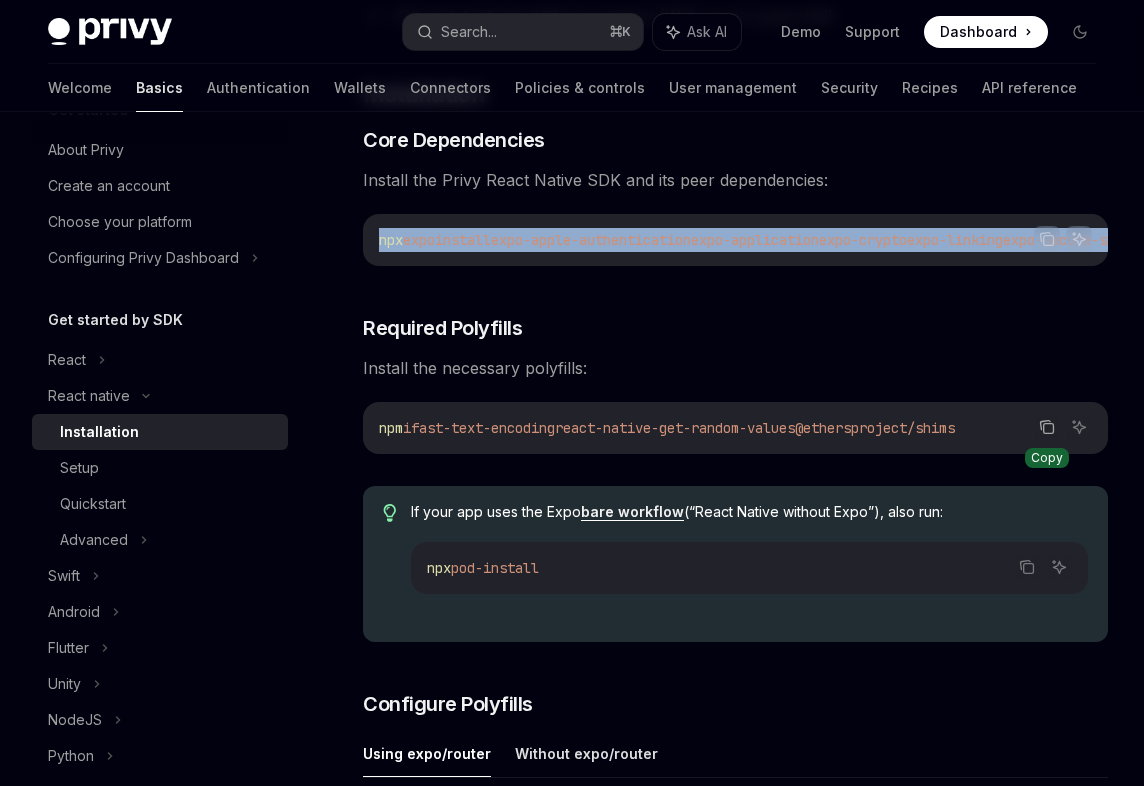 click at bounding box center (1047, 427) 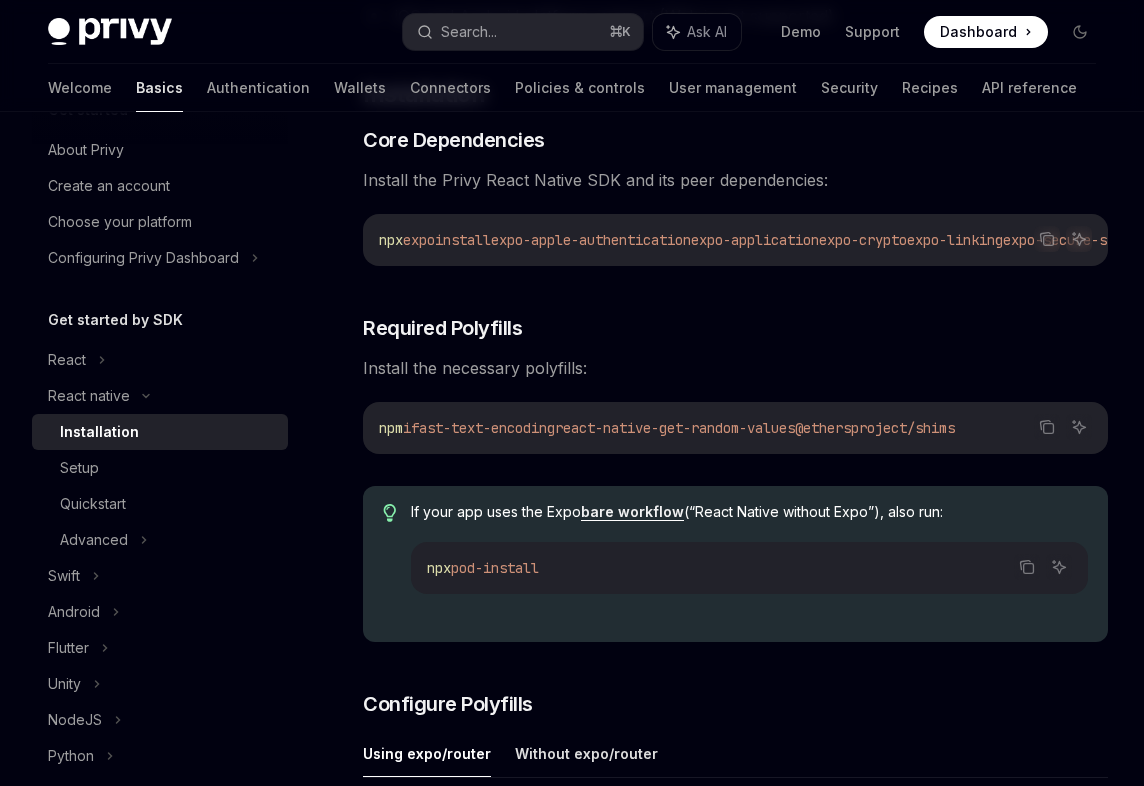 click on "expo" at bounding box center [419, 240] 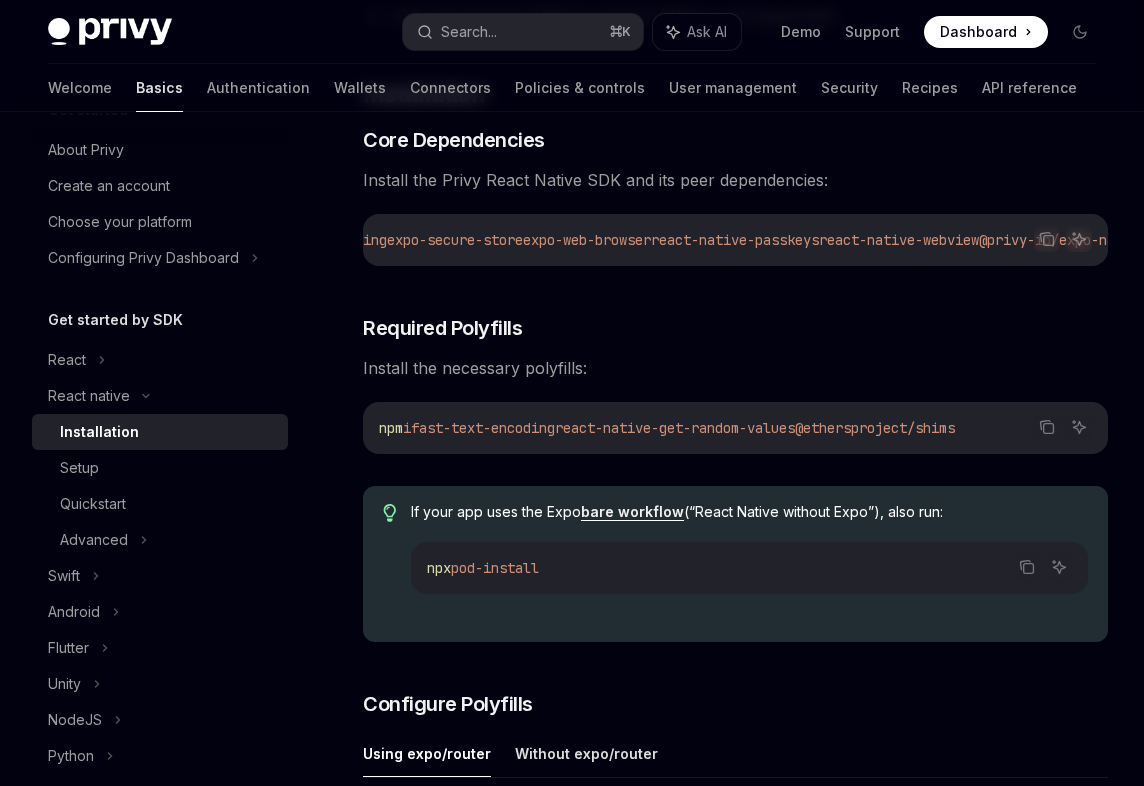 scroll, scrollTop: 0, scrollLeft: 1083, axis: horizontal 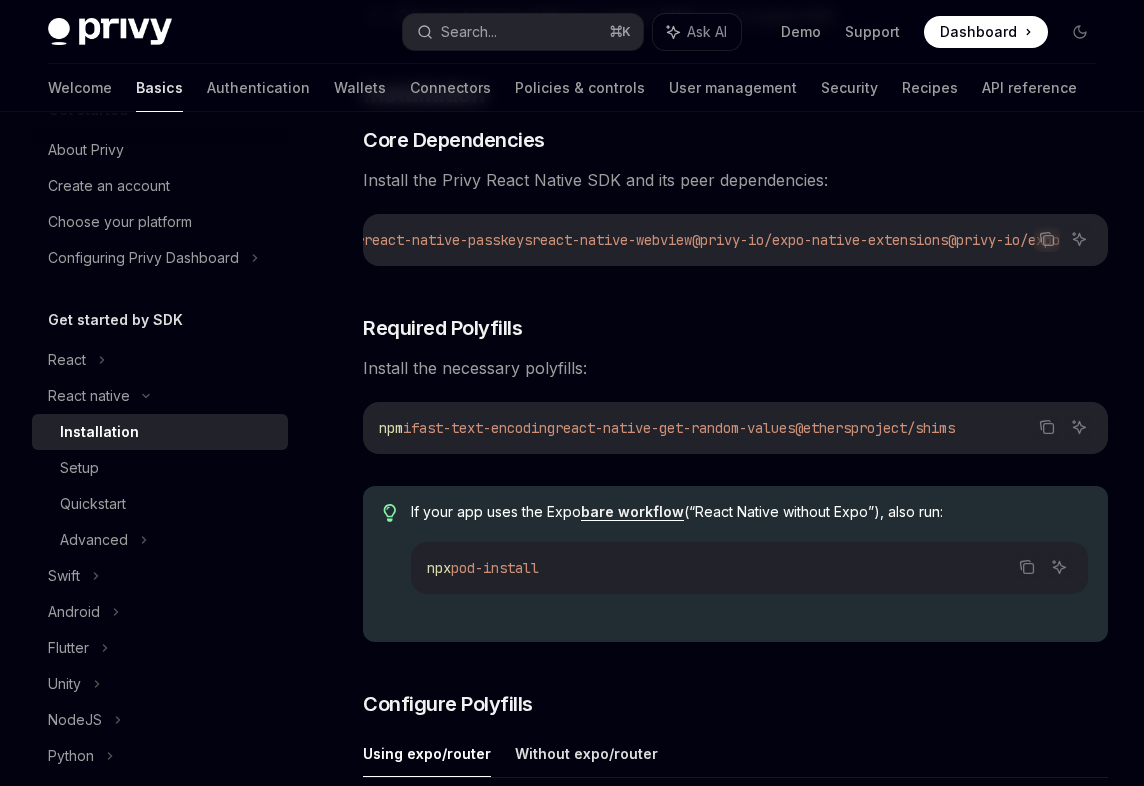drag, startPoint x: 413, startPoint y: 242, endPoint x: 1228, endPoint y: 259, distance: 815.1773 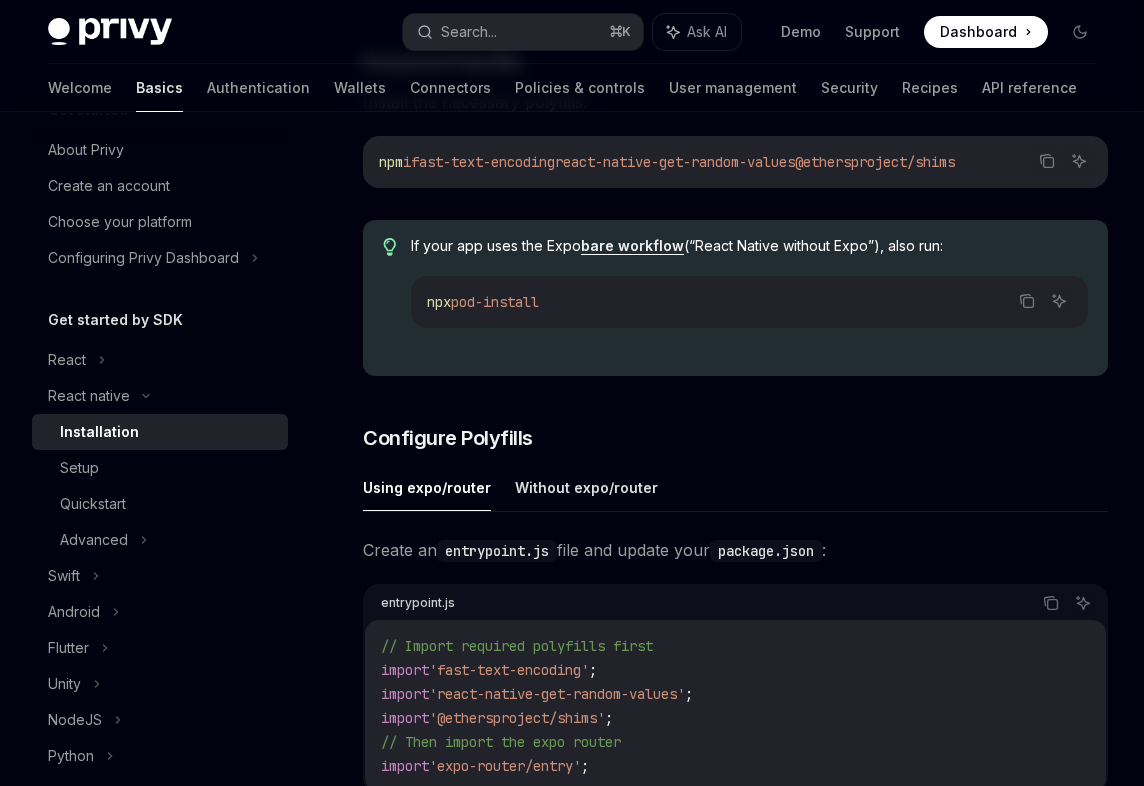 scroll, scrollTop: 597, scrollLeft: 0, axis: vertical 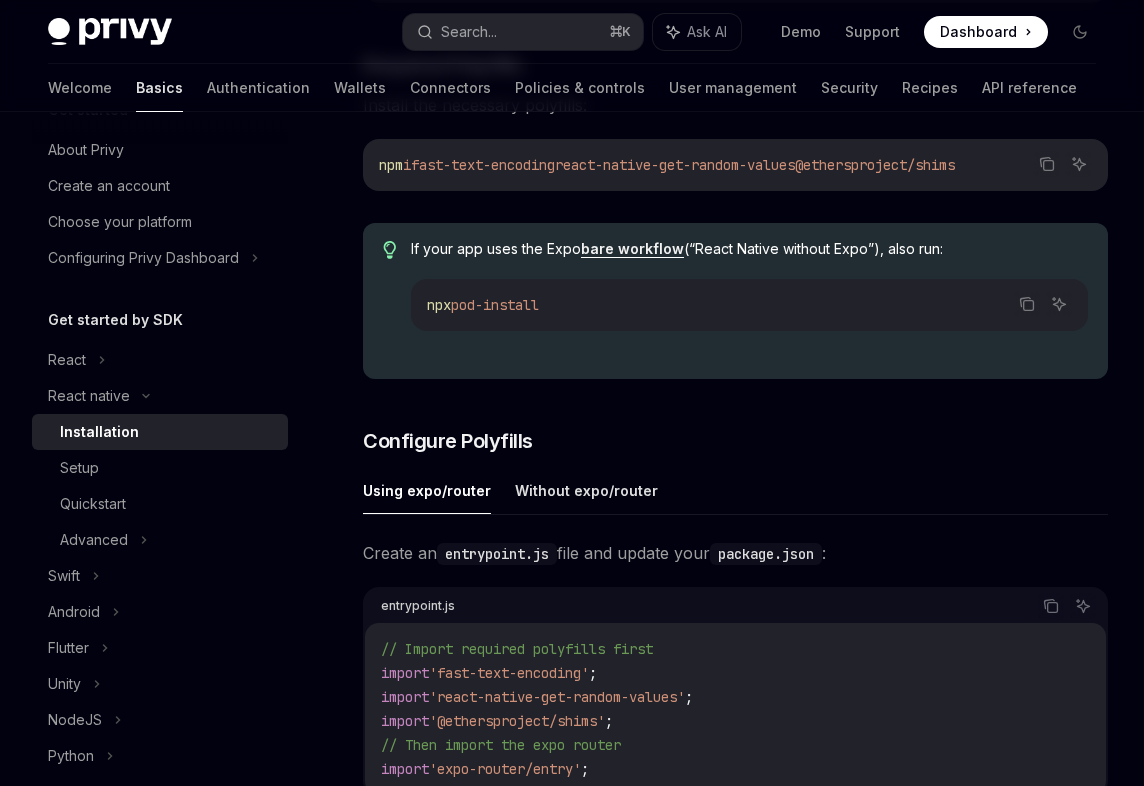 drag, startPoint x: 413, startPoint y: 175, endPoint x: 1018, endPoint y: 175, distance: 605 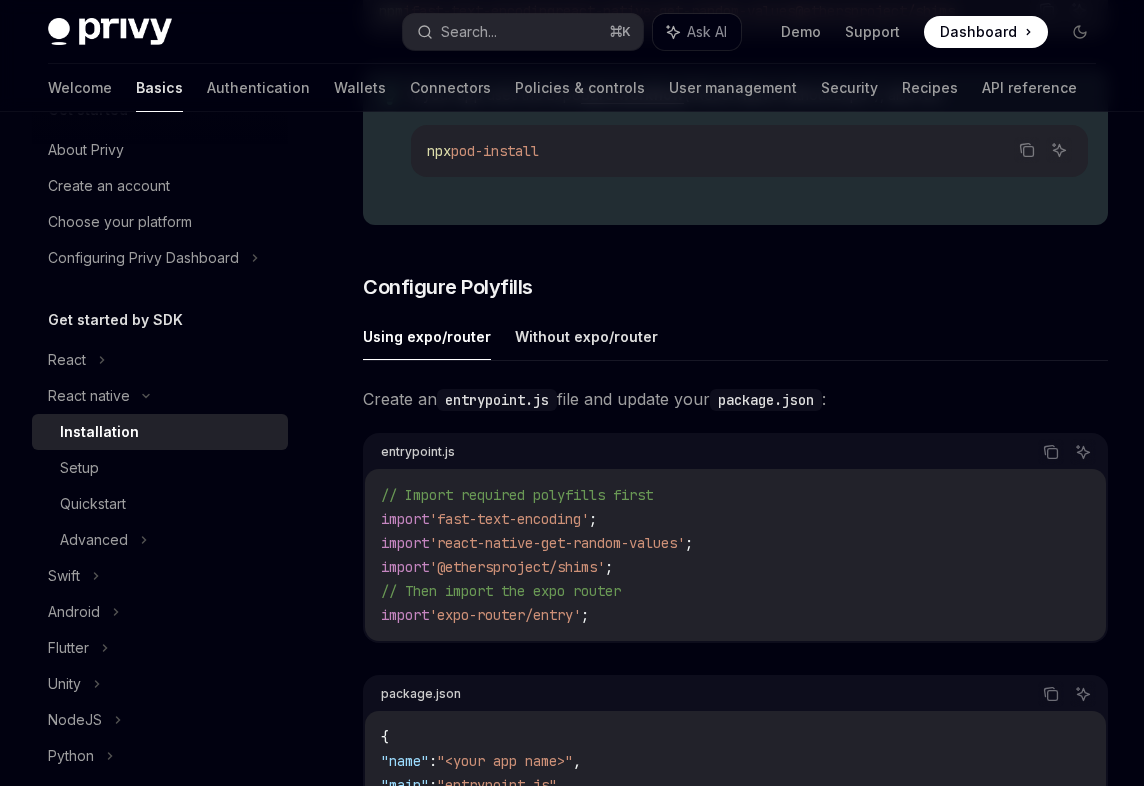 scroll, scrollTop: 766, scrollLeft: 0, axis: vertical 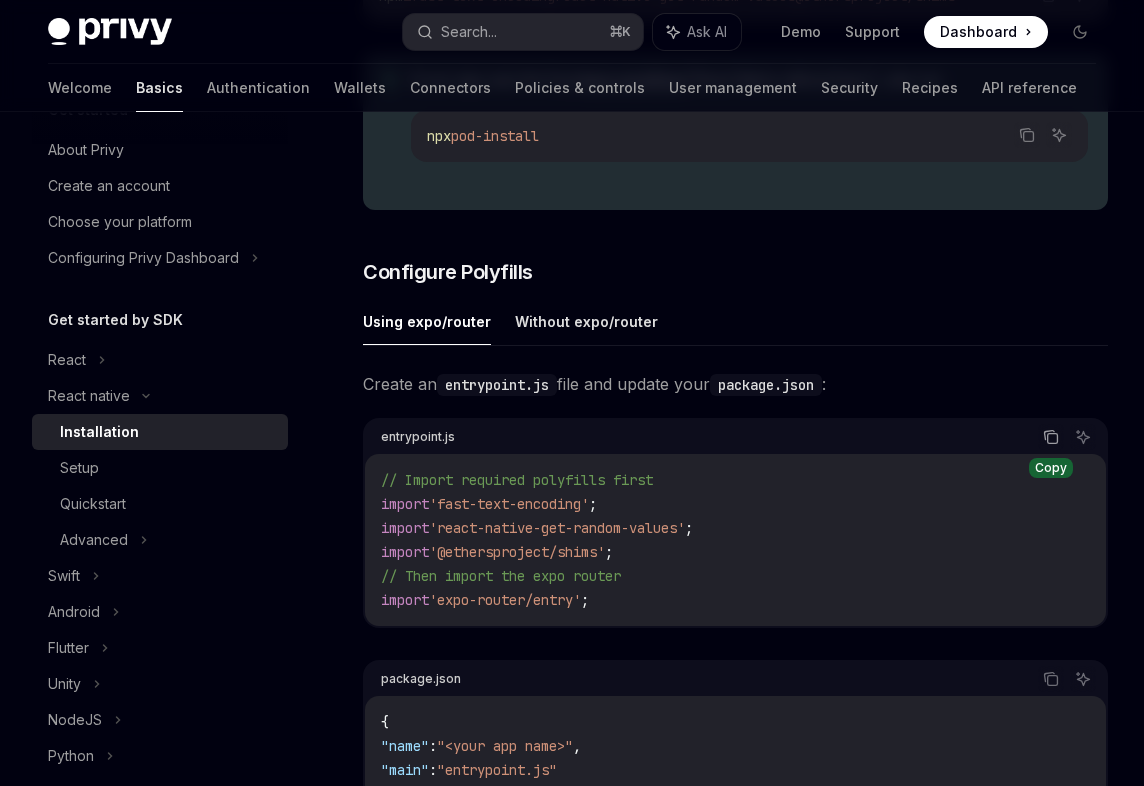click 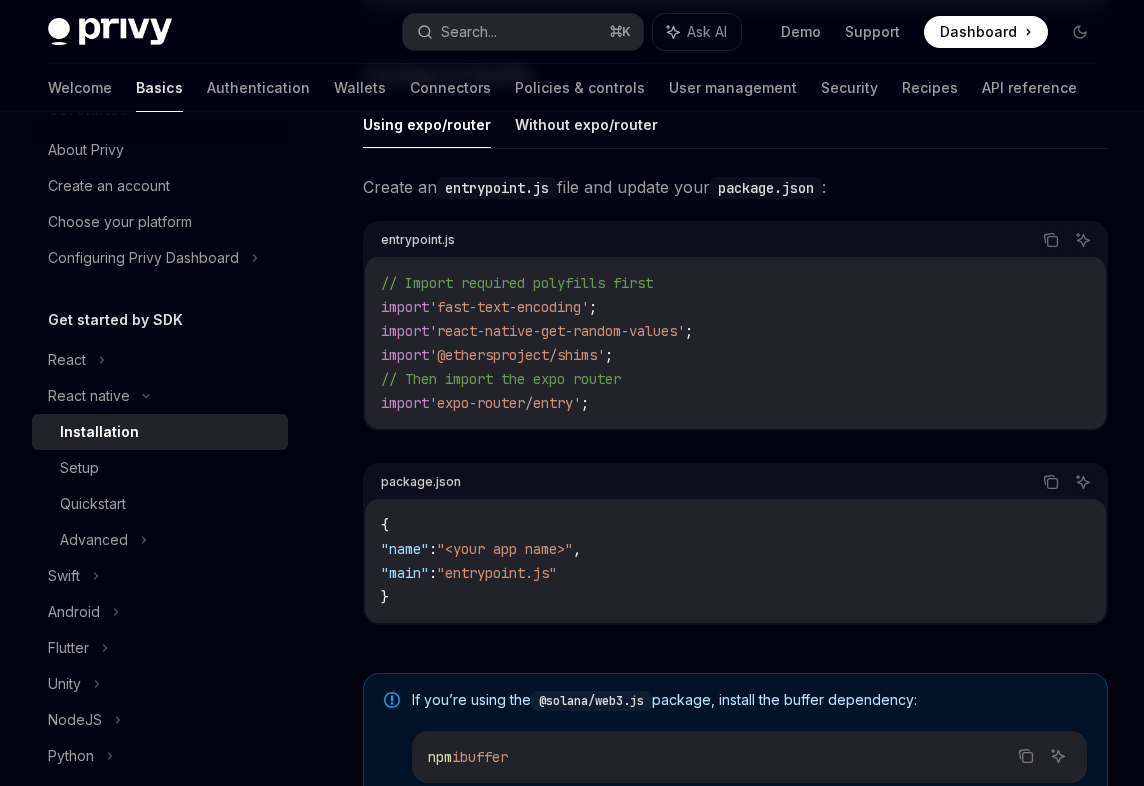 scroll, scrollTop: 1118, scrollLeft: 0, axis: vertical 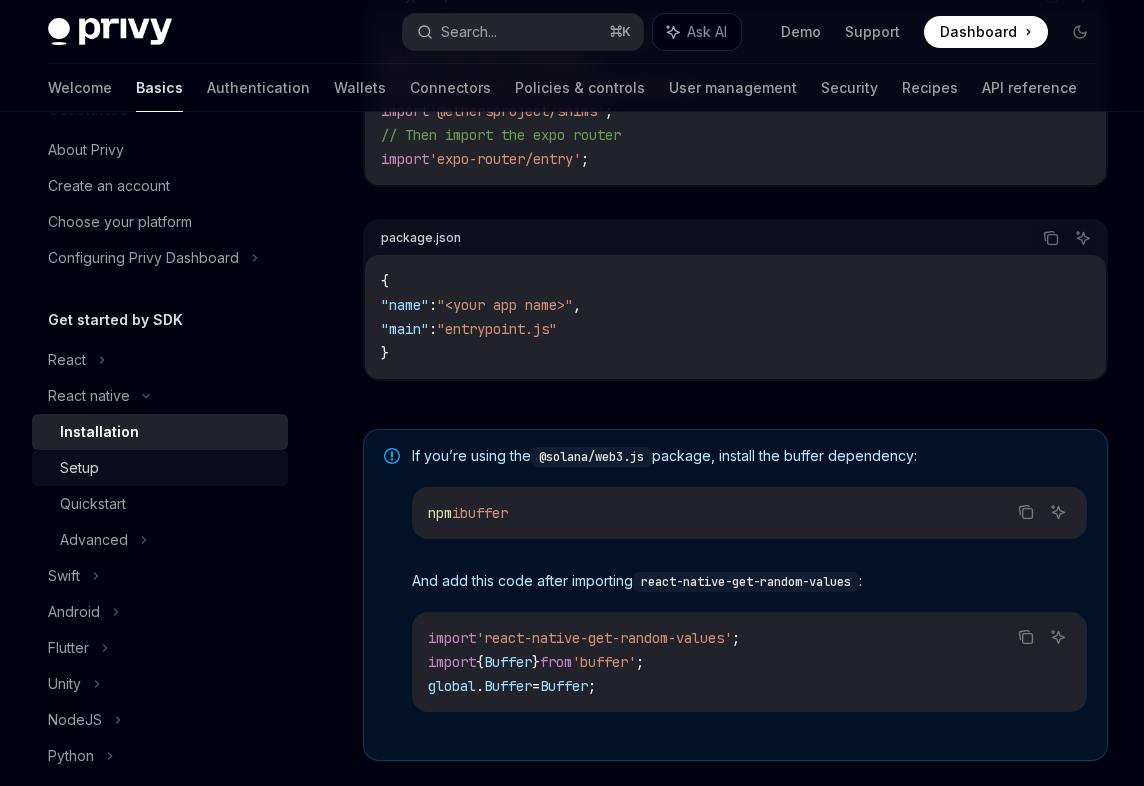 click on "Setup" at bounding box center (168, 468) 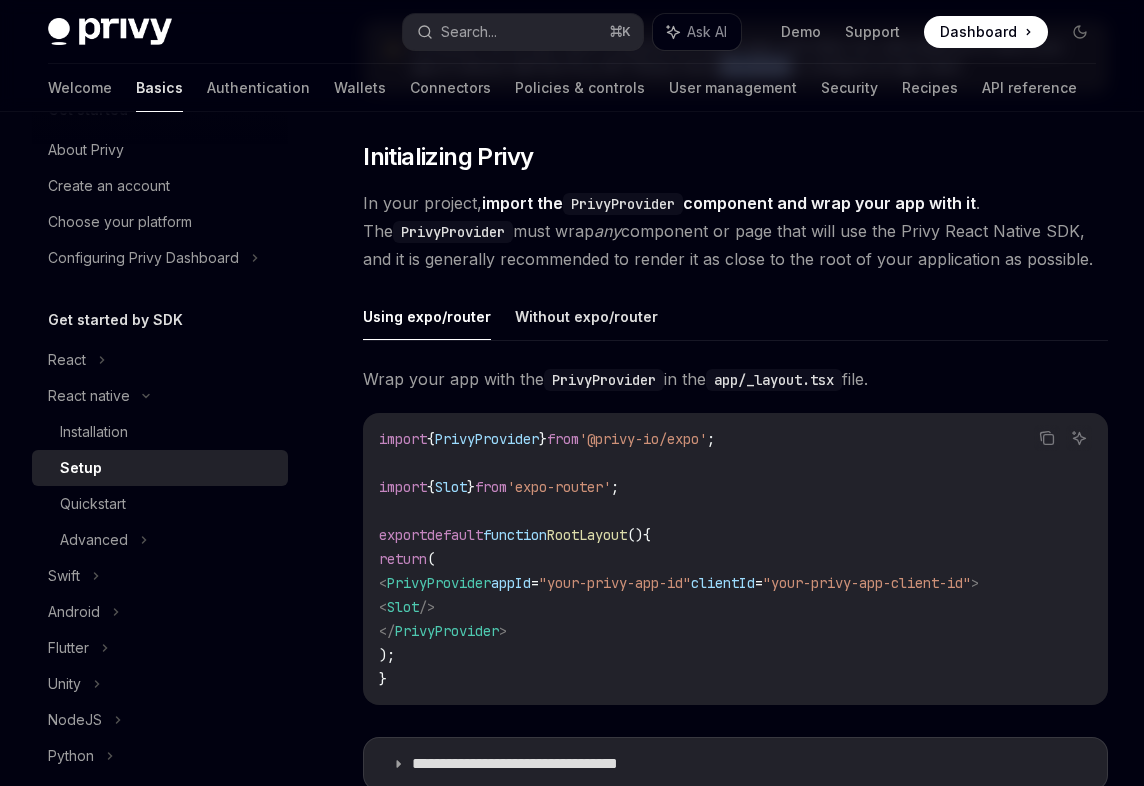 scroll, scrollTop: 408, scrollLeft: 0, axis: vertical 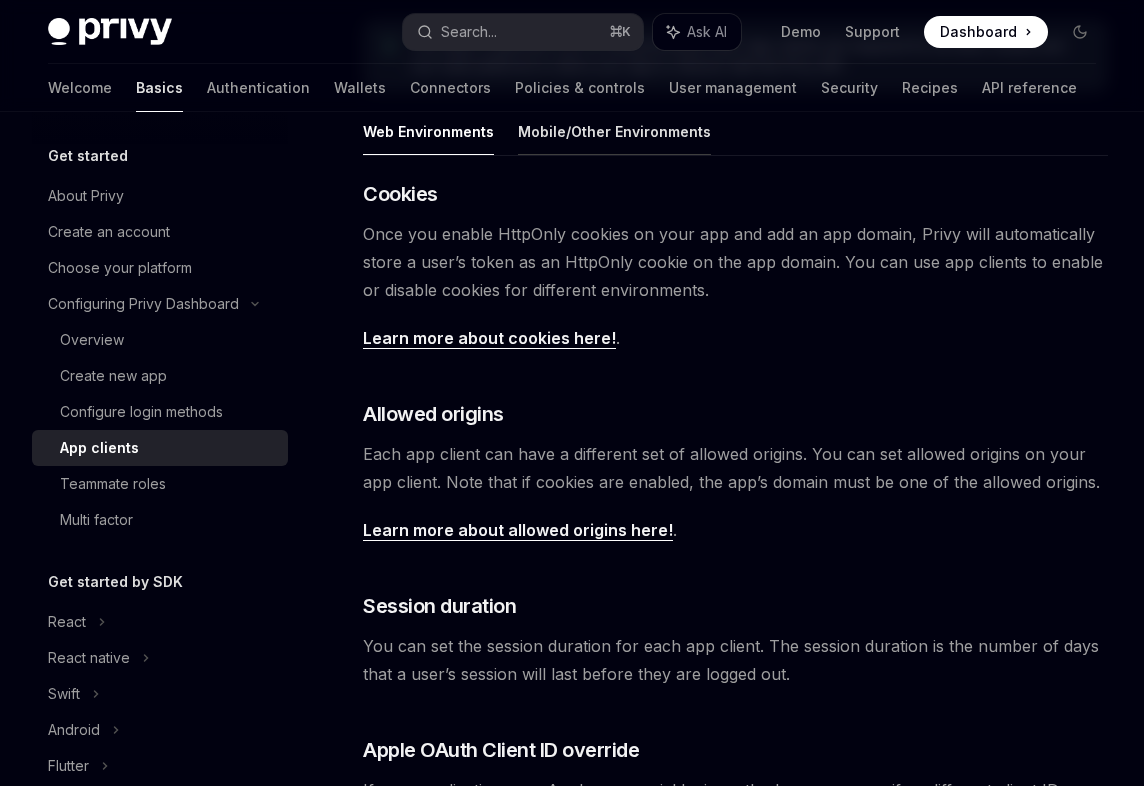 click on "Mobile/Other Environments" at bounding box center [614, 131] 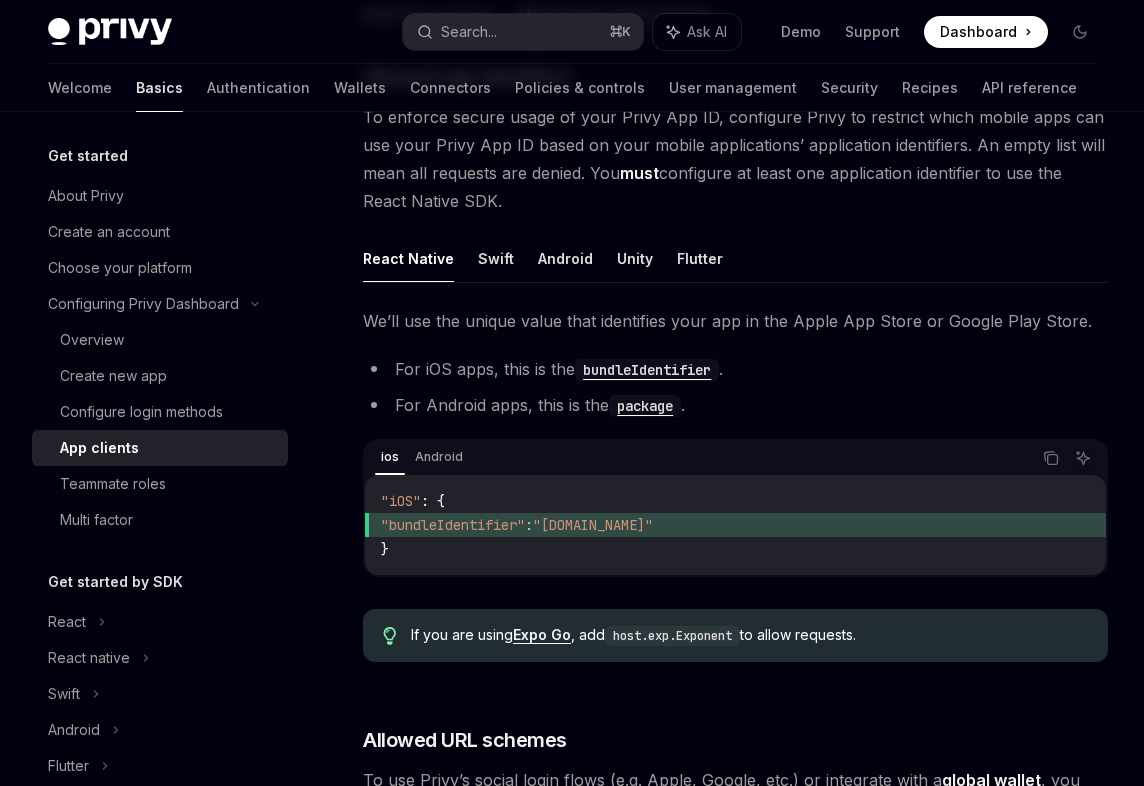 scroll, scrollTop: 550, scrollLeft: 0, axis: vertical 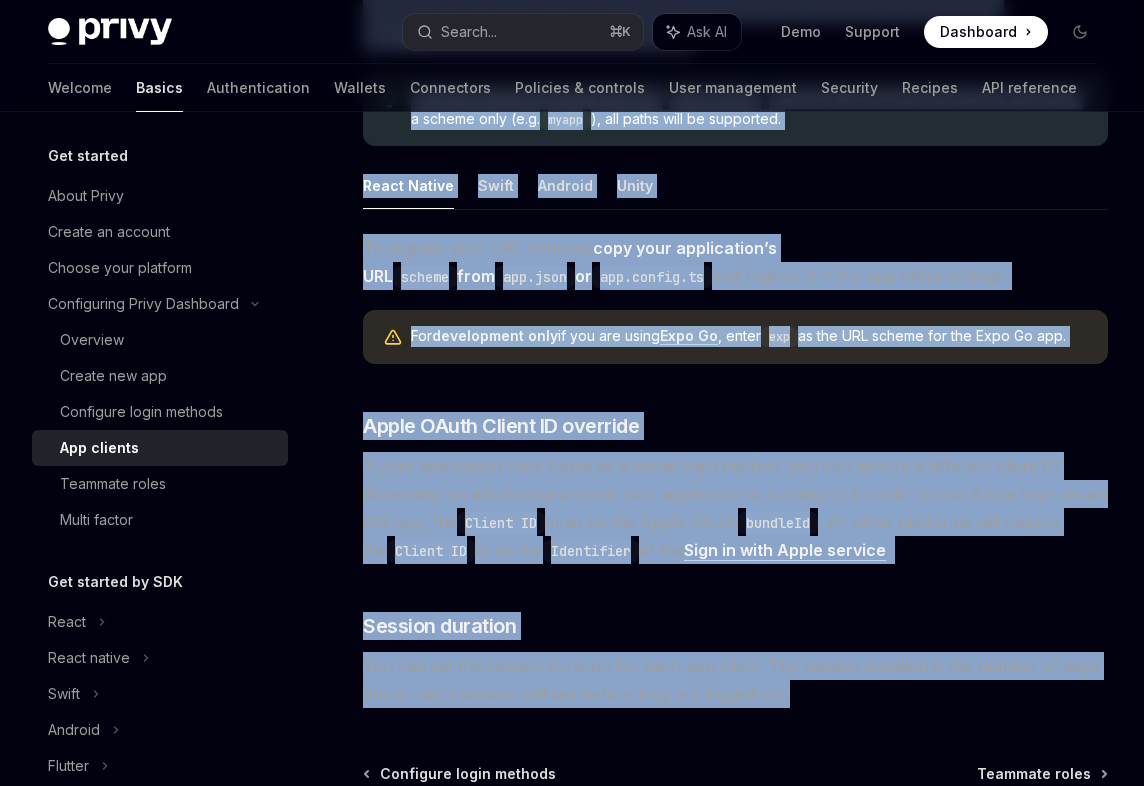 drag, startPoint x: 355, startPoint y: 200, endPoint x: 881, endPoint y: 695, distance: 722.2887 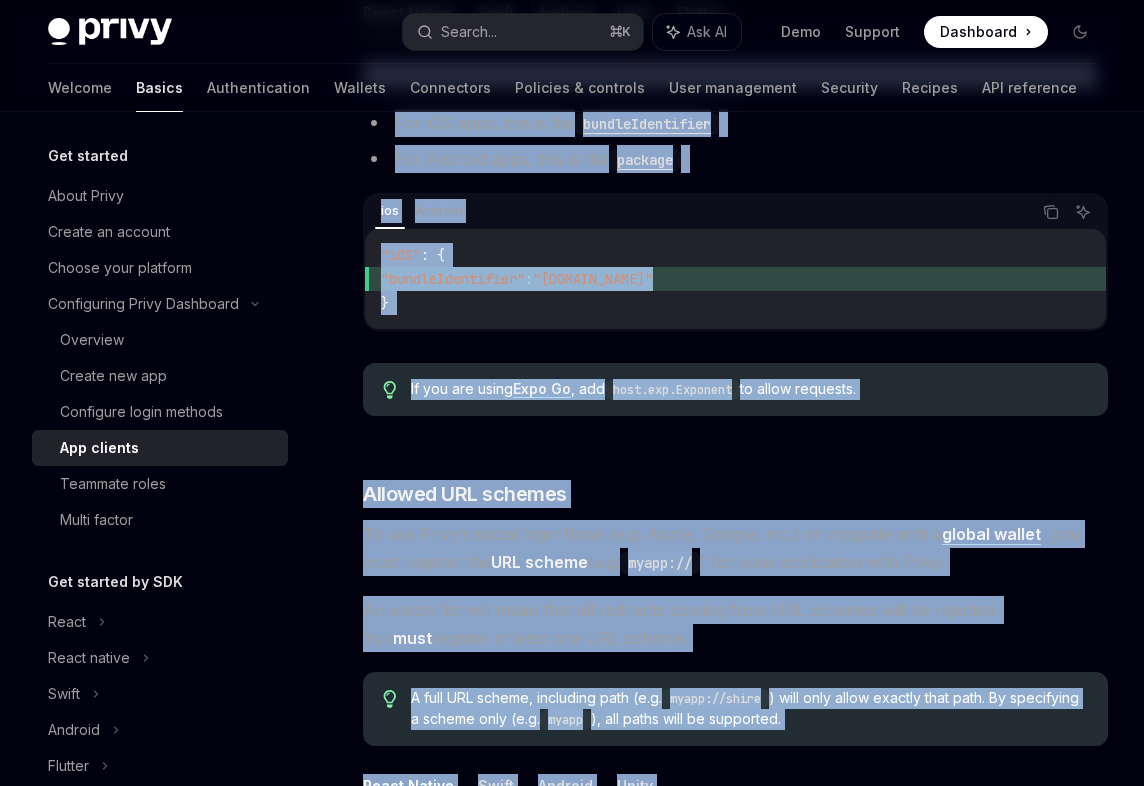 scroll, scrollTop: 702, scrollLeft: 0, axis: vertical 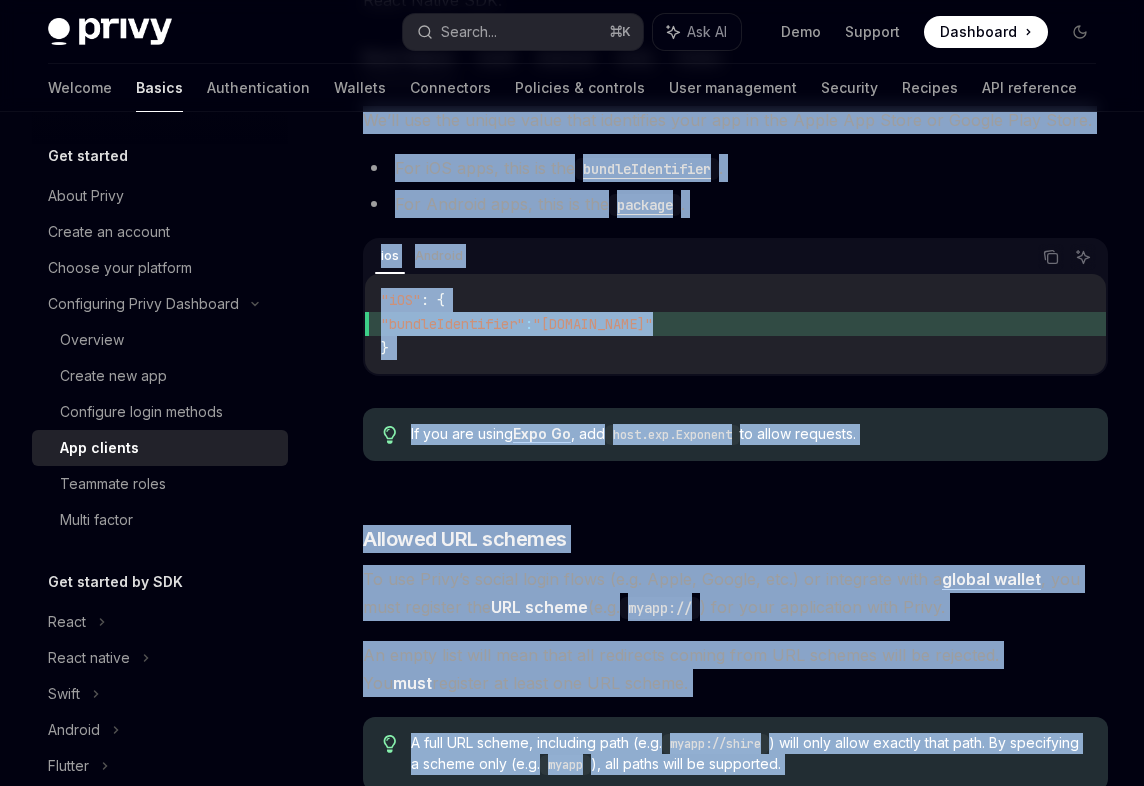 copy on "We’ll use the unique value that identifies your app in the Apple App Store or Google Play Store.
For iOS apps, this is the  bundleIdentifier .
For Android apps, this is the  package .
ios Android Copy Ask AI "iOS" : {
"bundleIdentifier" :  "com.myorg.app"
}
If you are using  Expo Go , add  host.exp.Exponent  to allow requests. We’ll use the unique value that identifies your app in the Apple App Store or Google Play Store.
For iOS apps, this is the  bundleIdentifier .
For Android apps, this is the  package .
ios Android Copy Ask AI "iOS" : {
"bundleIdentifier" :  "com.myorg.app"
}
If you are using  Expo Go , add  host.exp.Exponent  to allow requests. We’ll use your project’s bundle identifier, which you can find under the “Identity” section of your app’s target file.
It likely has reverse domain format, like “com.myorg.app”. We’ll use your projects application ID from your app’s build.gradle file. Copy Ask AI android  {
defaultConfig  {
applicationId  =  "com...." 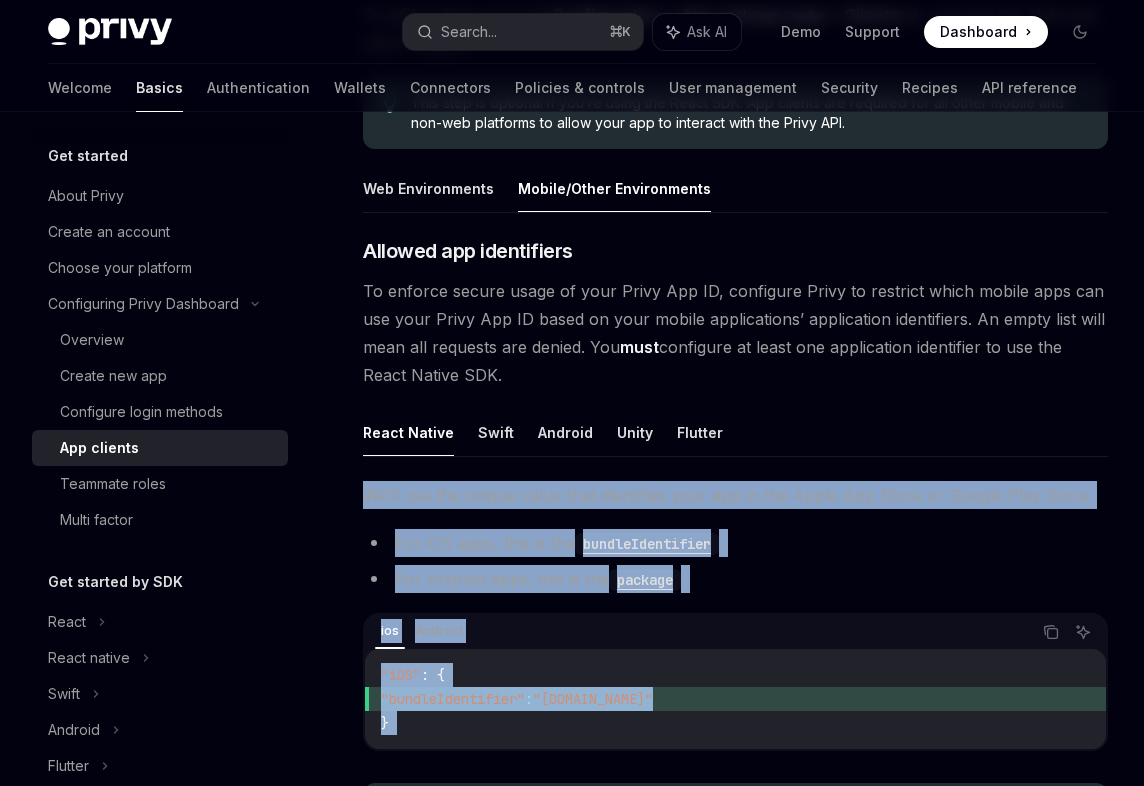 scroll, scrollTop: 308, scrollLeft: 0, axis: vertical 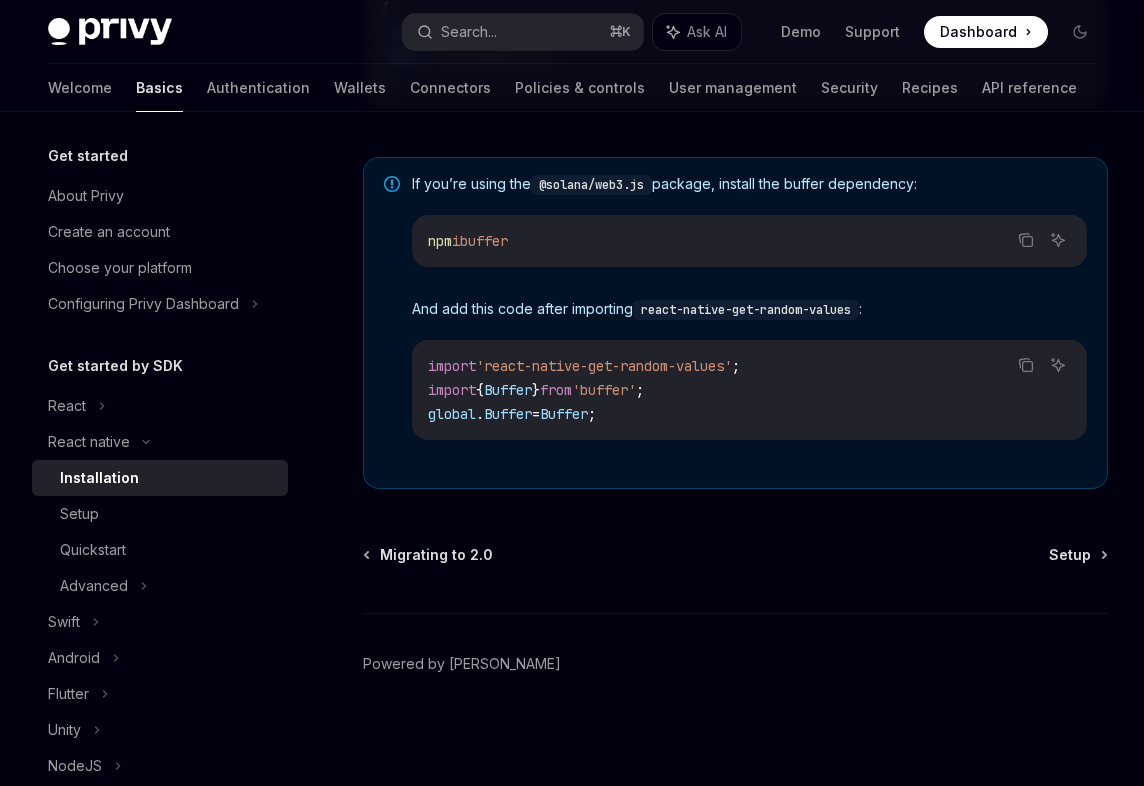 click on "React native Installation ​ Requirements
A React Native project using the latest version
iOS and Android platform support (Web is not supported)
​ Installation
​ Core Dependencies
Install the Privy React Native SDK and its peer dependencies:
Copy Ask AI npx  expo  install  expo-apple-authentication  expo-application  expo-crypto  expo-linking  expo-secure-store  expo-web-browser  react-native-passkeys  react-native-webview  @privy-io/expo-native-extensions  @privy-io/expo
​ Required Polyfills
Install the necessary polyfills:
Copy Ask AI npm  i  fast-text-encoding  react-native-get-random-values  @ethersproject/shims
If your app uses the Expo  bare workflow  (“React Native without Expo”), also run: Copy Ask AI npx  pod-install
​ Configure Polyfills
Using expo/router Without expo/router Create an  entrypoint.js  file and update your  package.json : entrypoint.js Copy Ask AI // Import required polyfills first
import  'fast-text-encoding' ;
import ;
import ;" at bounding box center [548, -271] 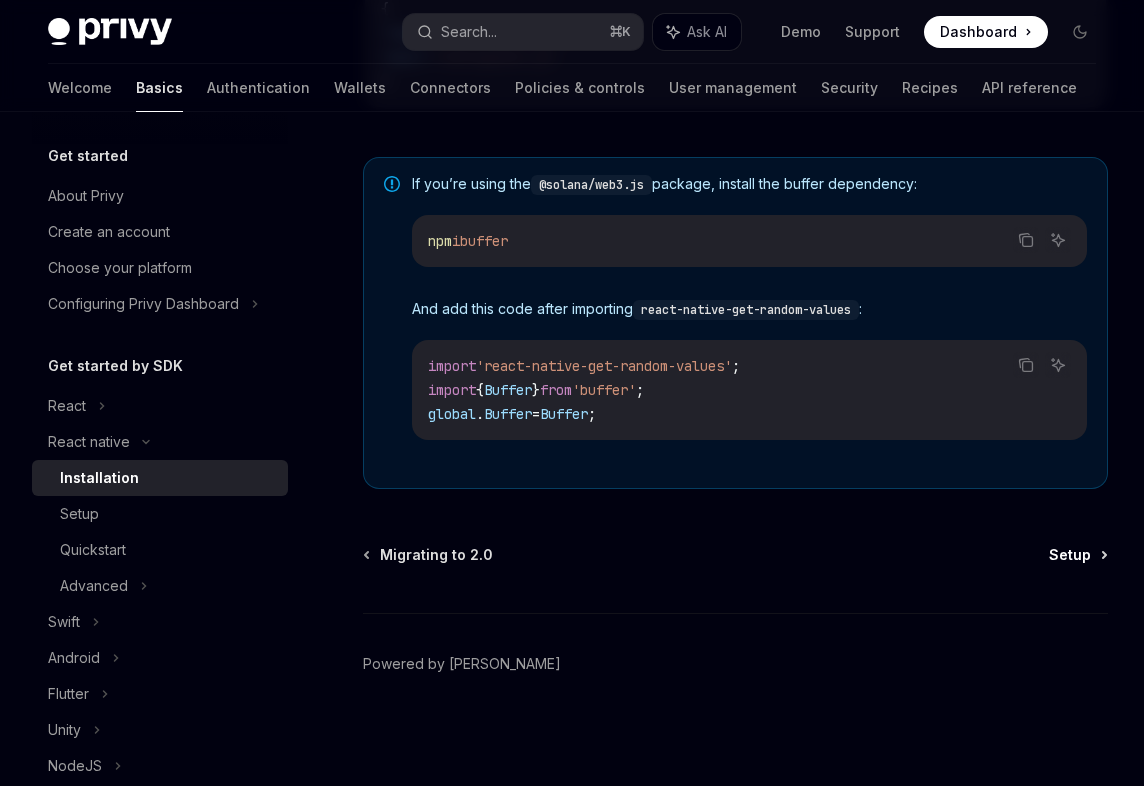 click on "Setup" at bounding box center (1070, 555) 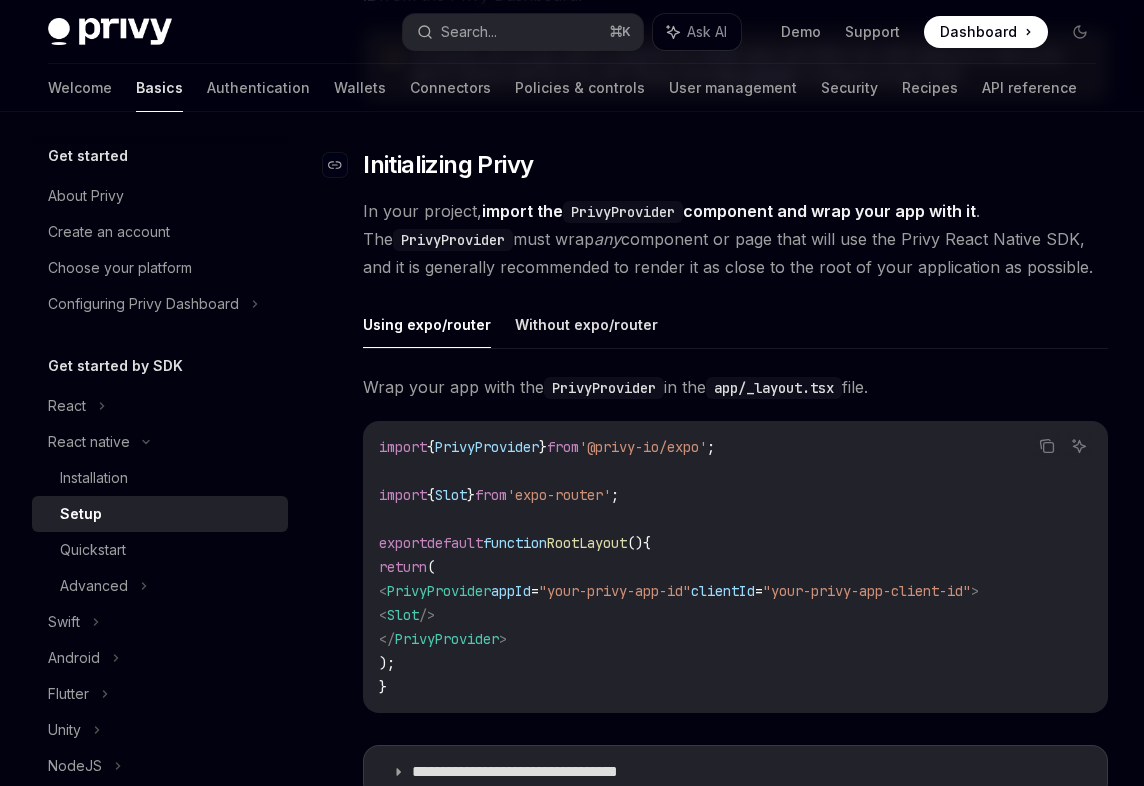 scroll, scrollTop: 549, scrollLeft: 0, axis: vertical 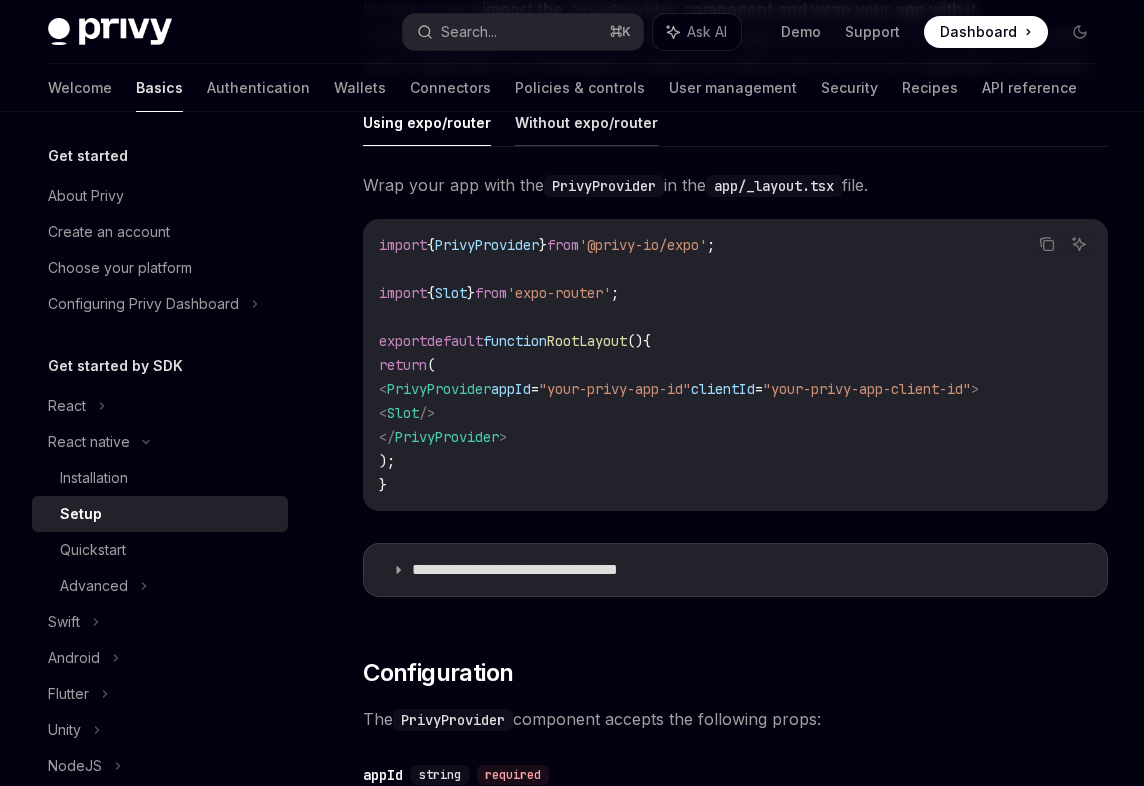 click on "Without expo/router" at bounding box center (586, 122) 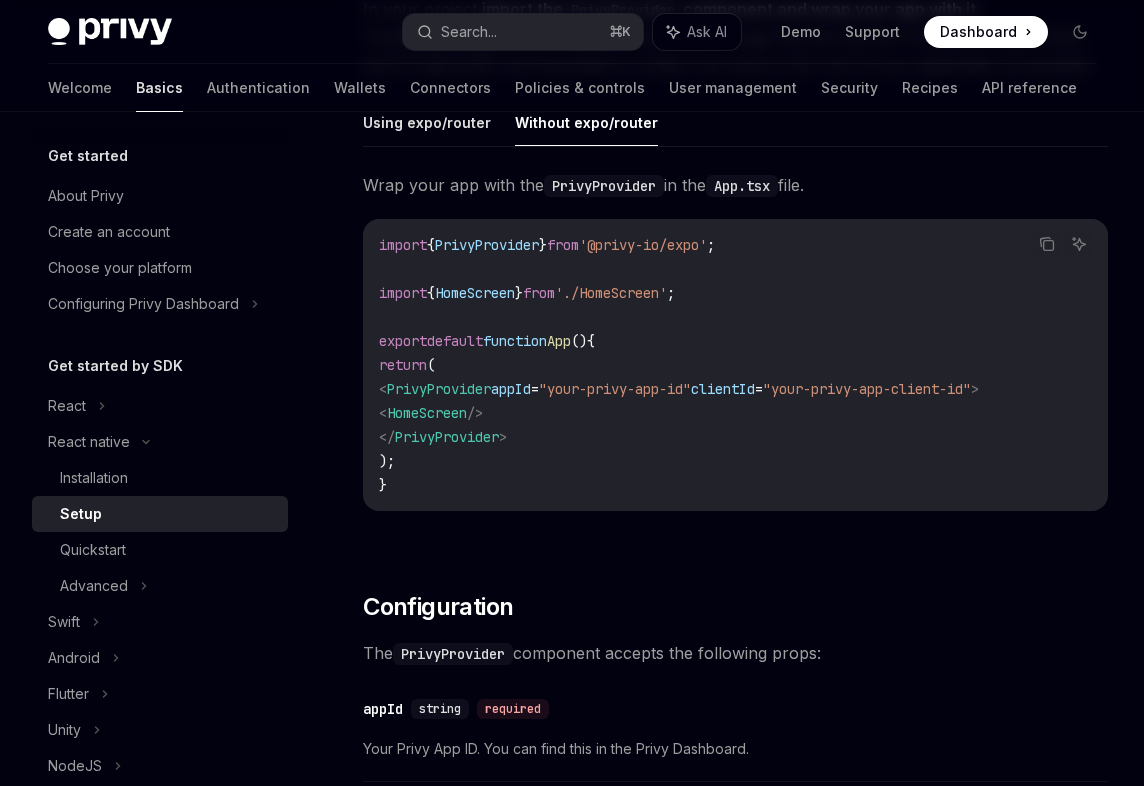 click on "**********" at bounding box center (735, 321) 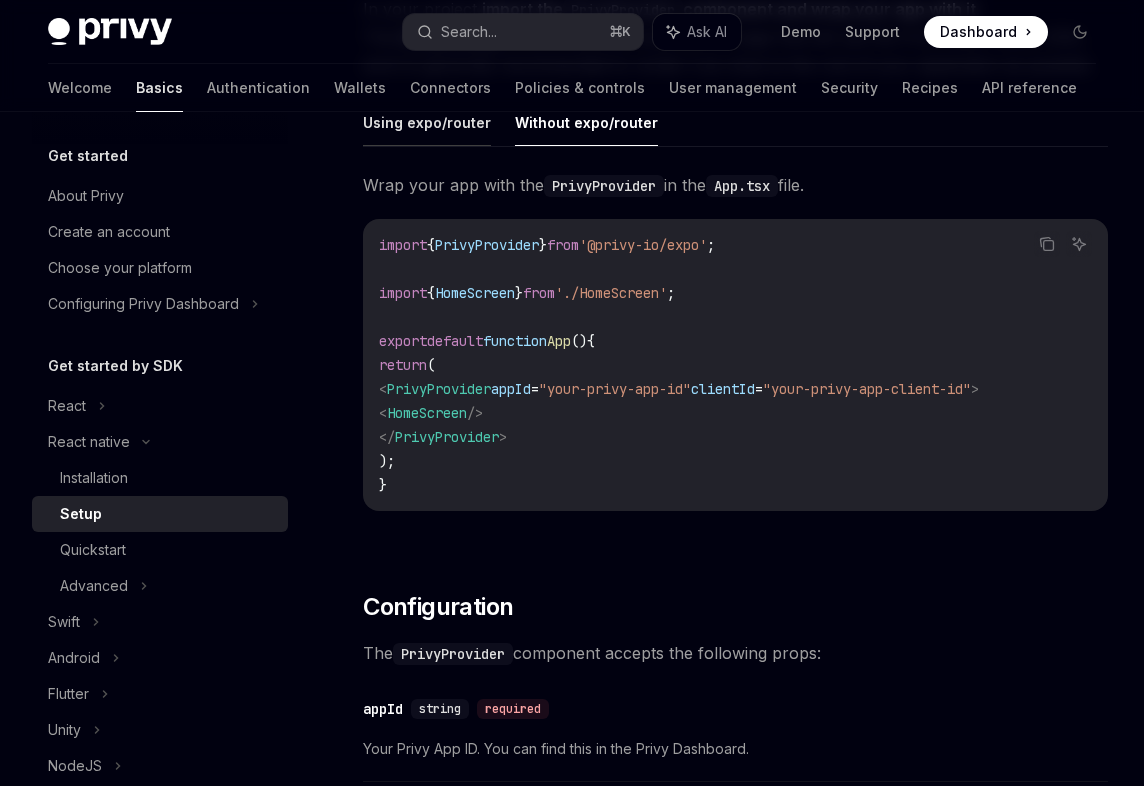 click on "Using expo/router" at bounding box center (427, 122) 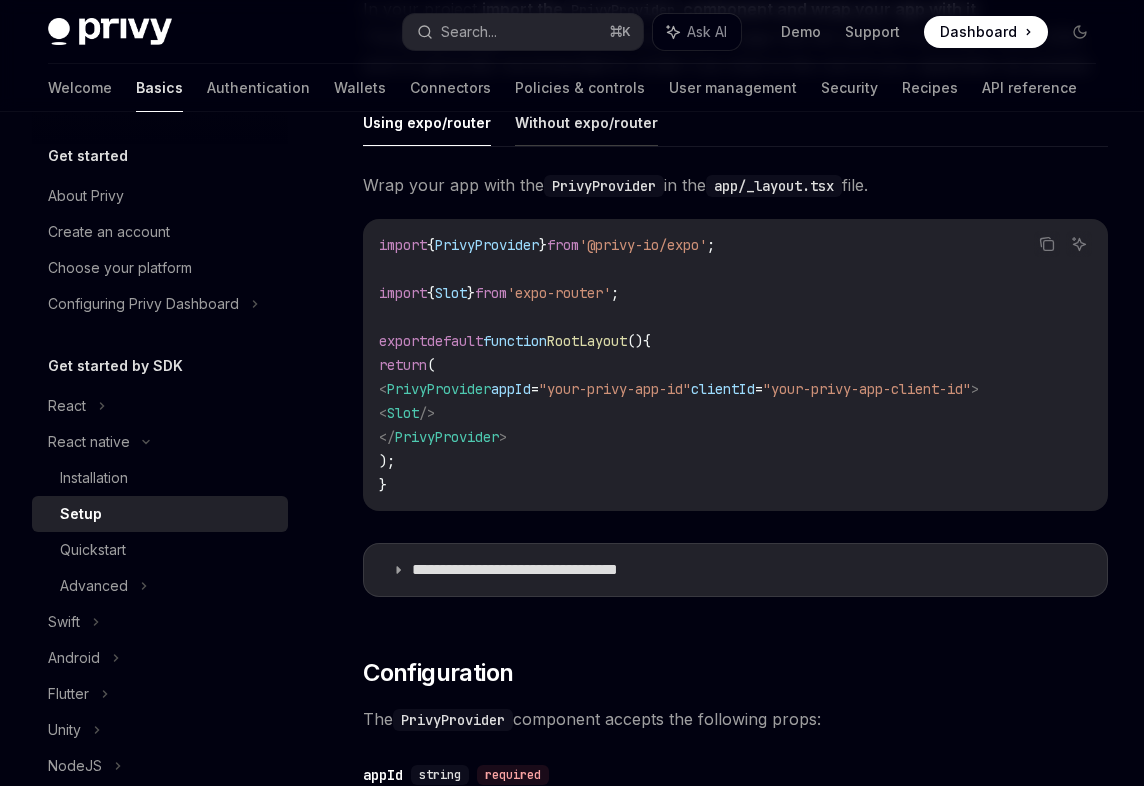 click on "Without expo/router" at bounding box center (586, 122) 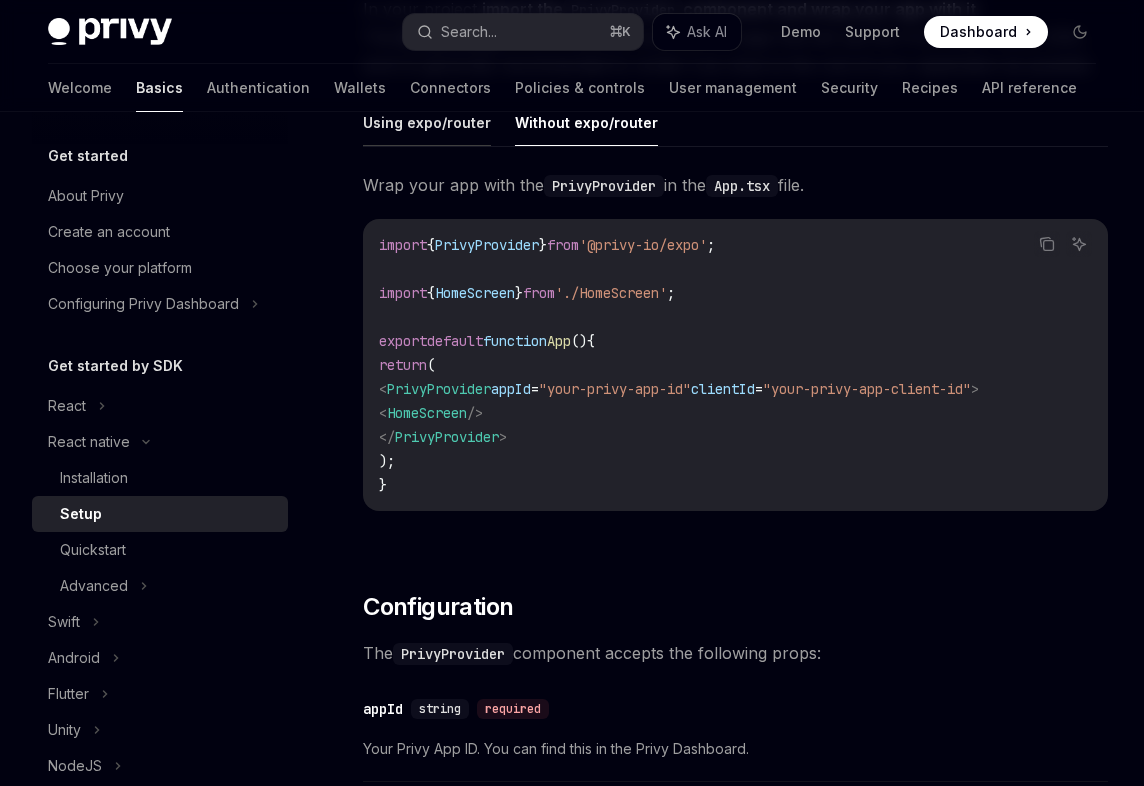 click on "Using expo/router" at bounding box center (427, 122) 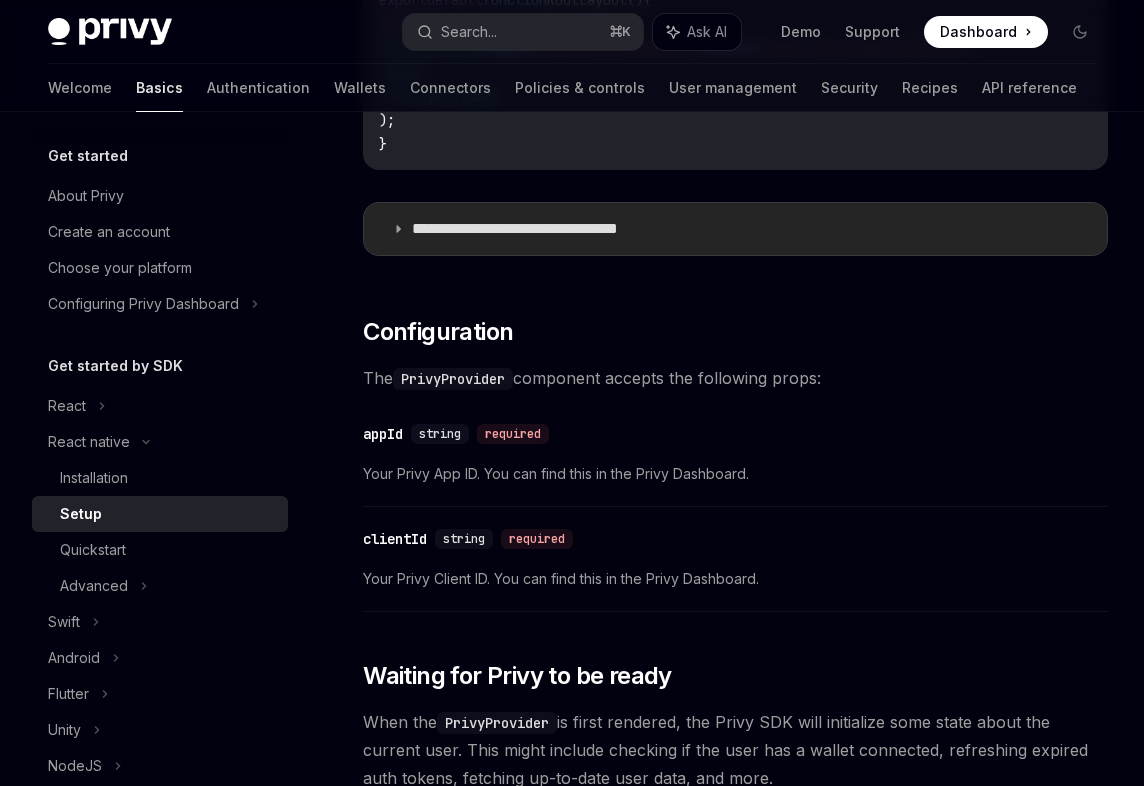 scroll, scrollTop: 879, scrollLeft: 0, axis: vertical 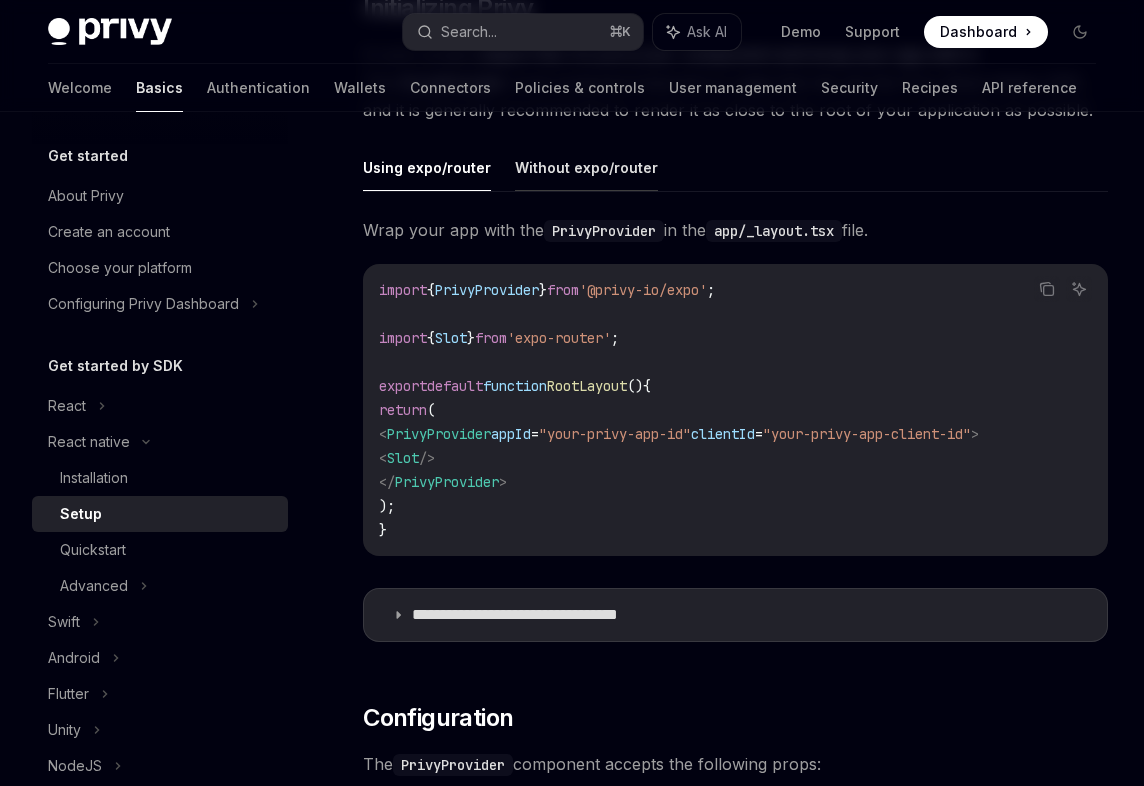 click on "Without expo/router" at bounding box center [586, 167] 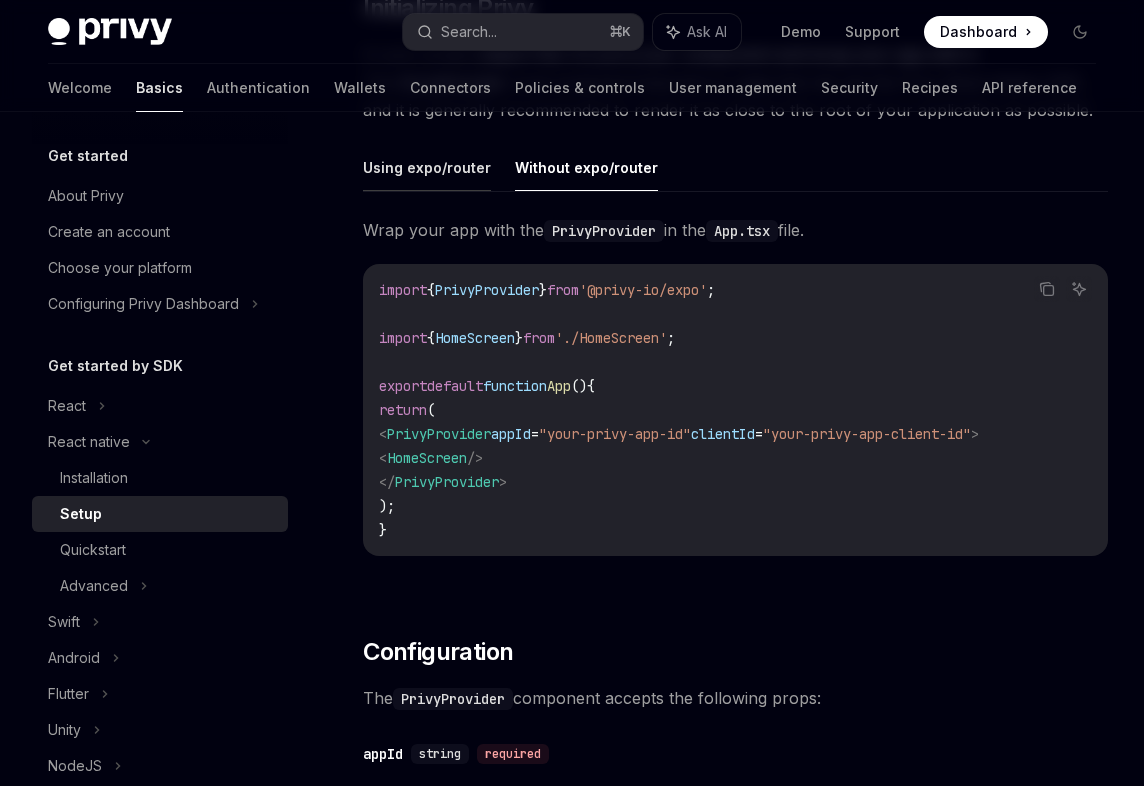 click on "Using expo/router" at bounding box center (427, 167) 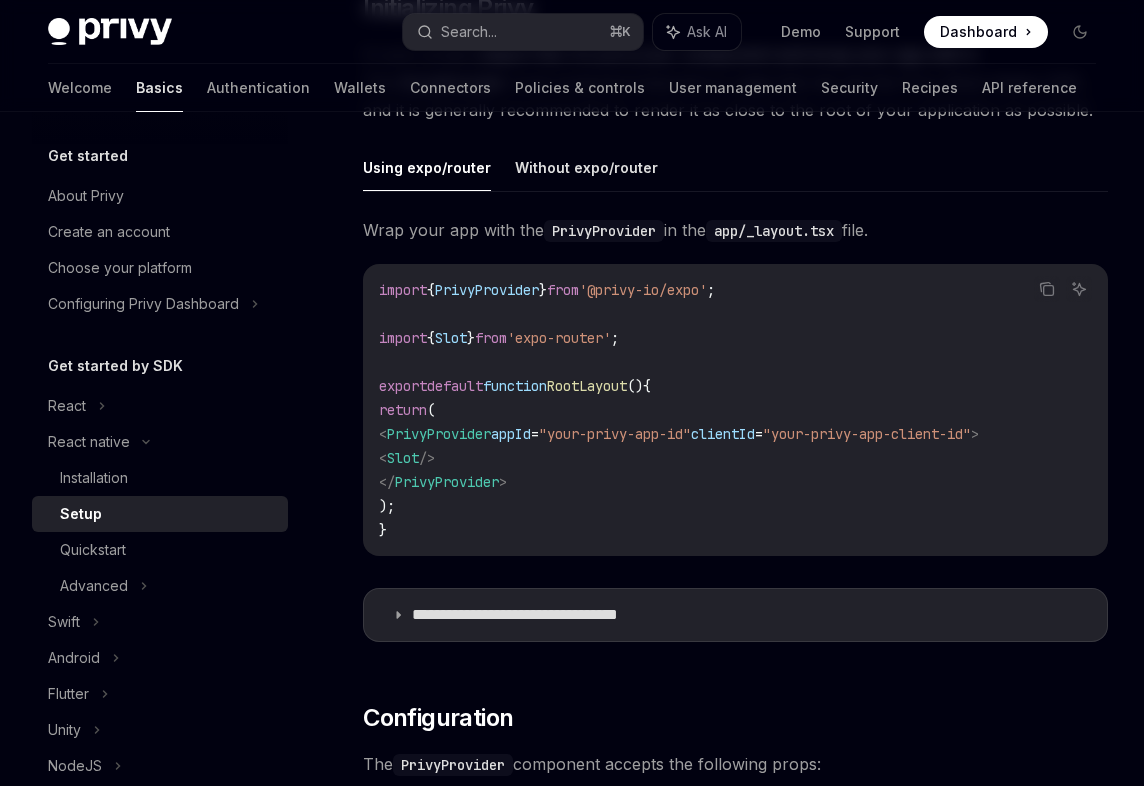 scroll, scrollTop: 562, scrollLeft: 0, axis: vertical 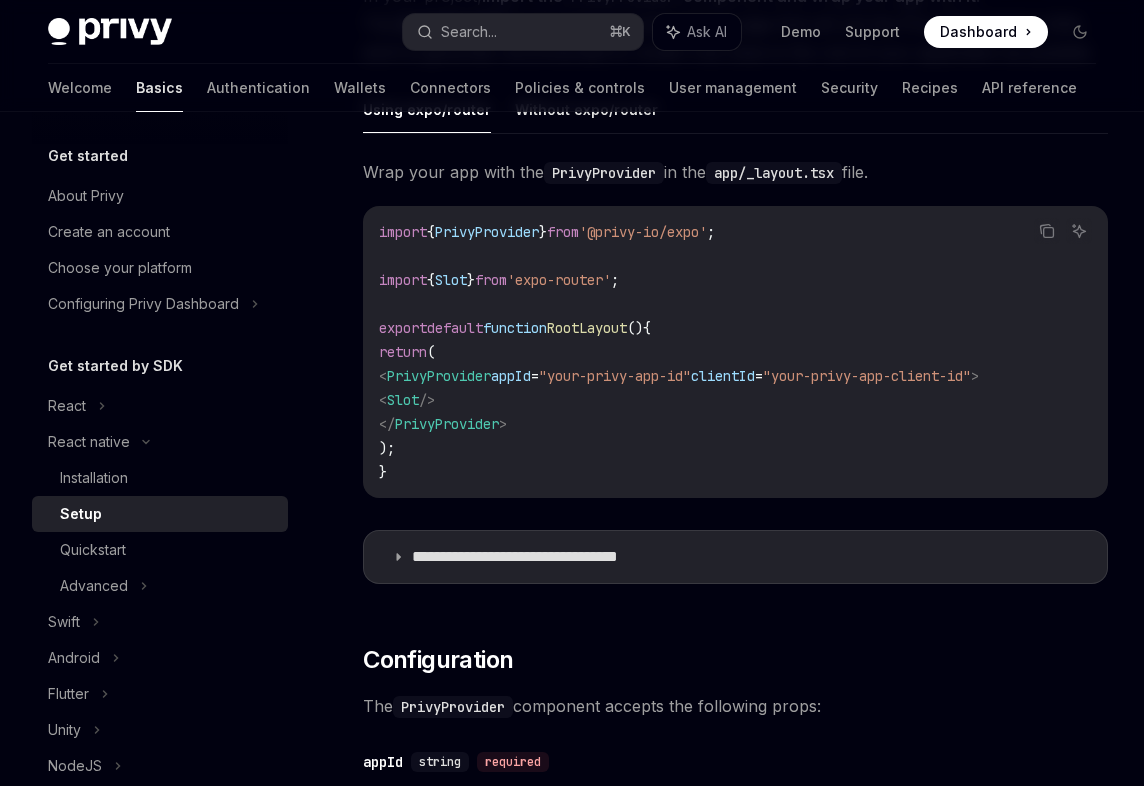 click on "**********" at bounding box center (735, 341) 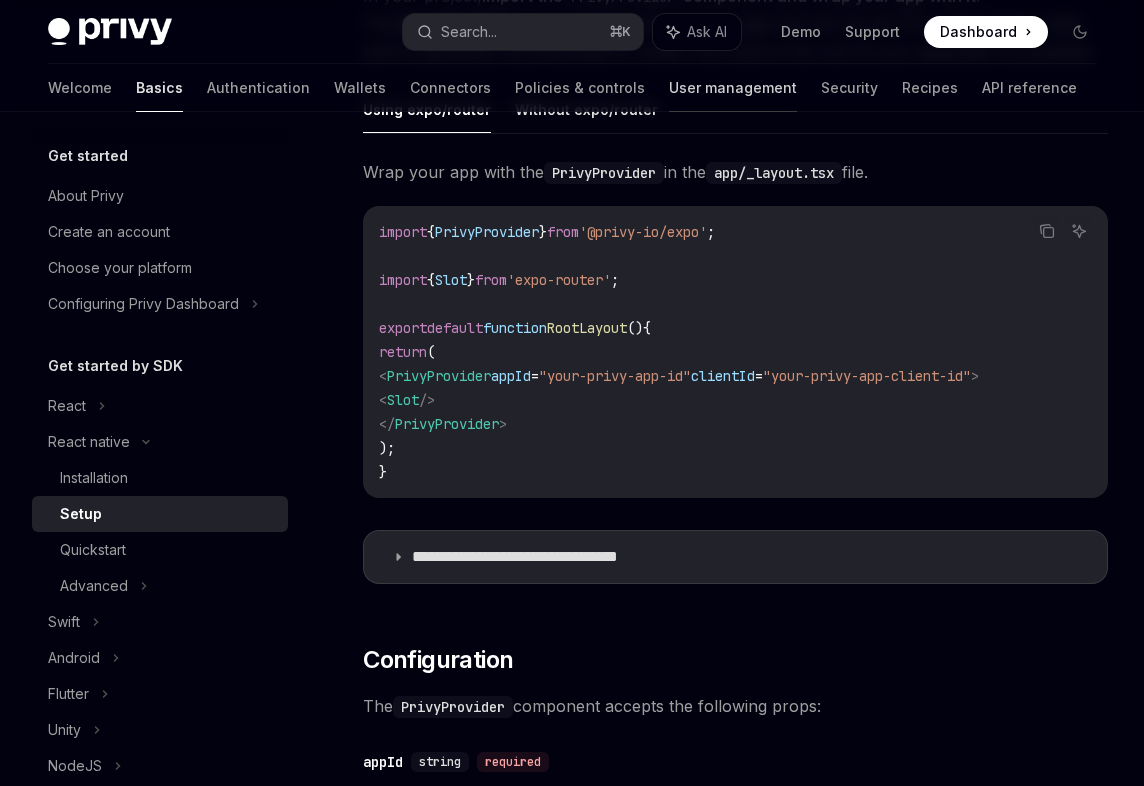 click on "User management" at bounding box center (733, 88) 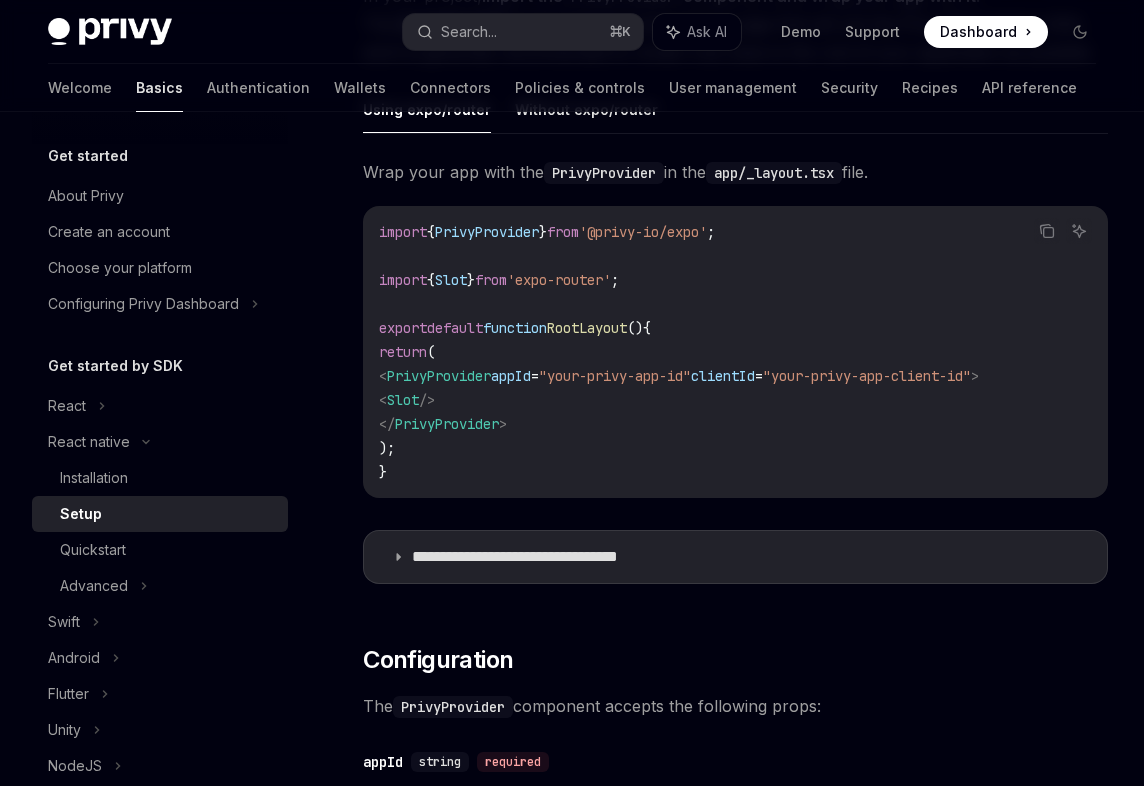 scroll, scrollTop: 593, scrollLeft: 0, axis: vertical 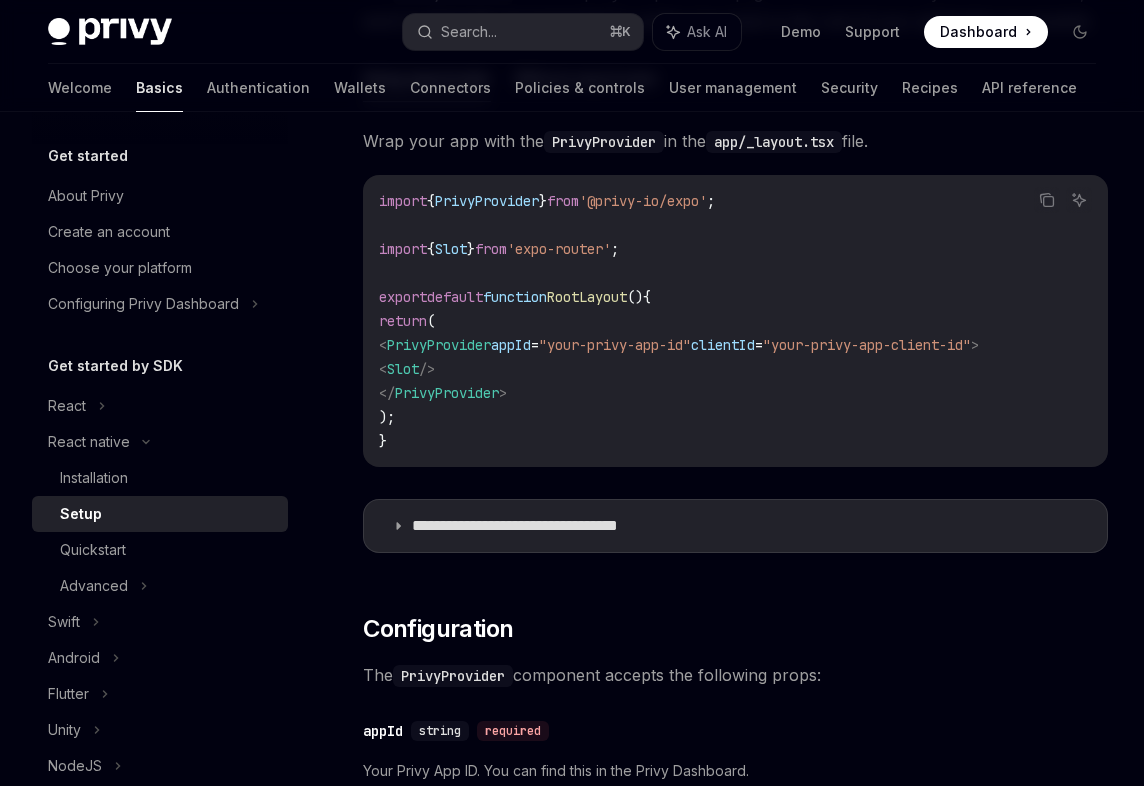 click on "'@privy-io/expo'" at bounding box center [643, 201] 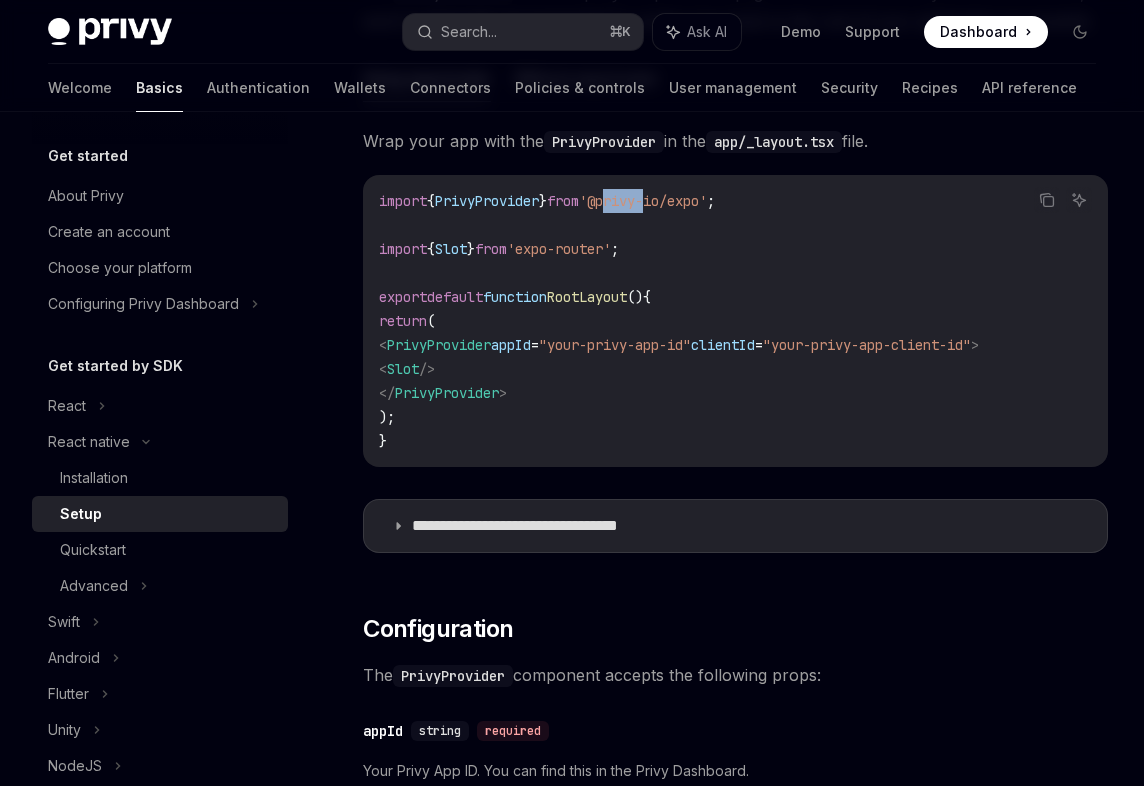 click on "'@privy-io/expo'" at bounding box center [643, 201] 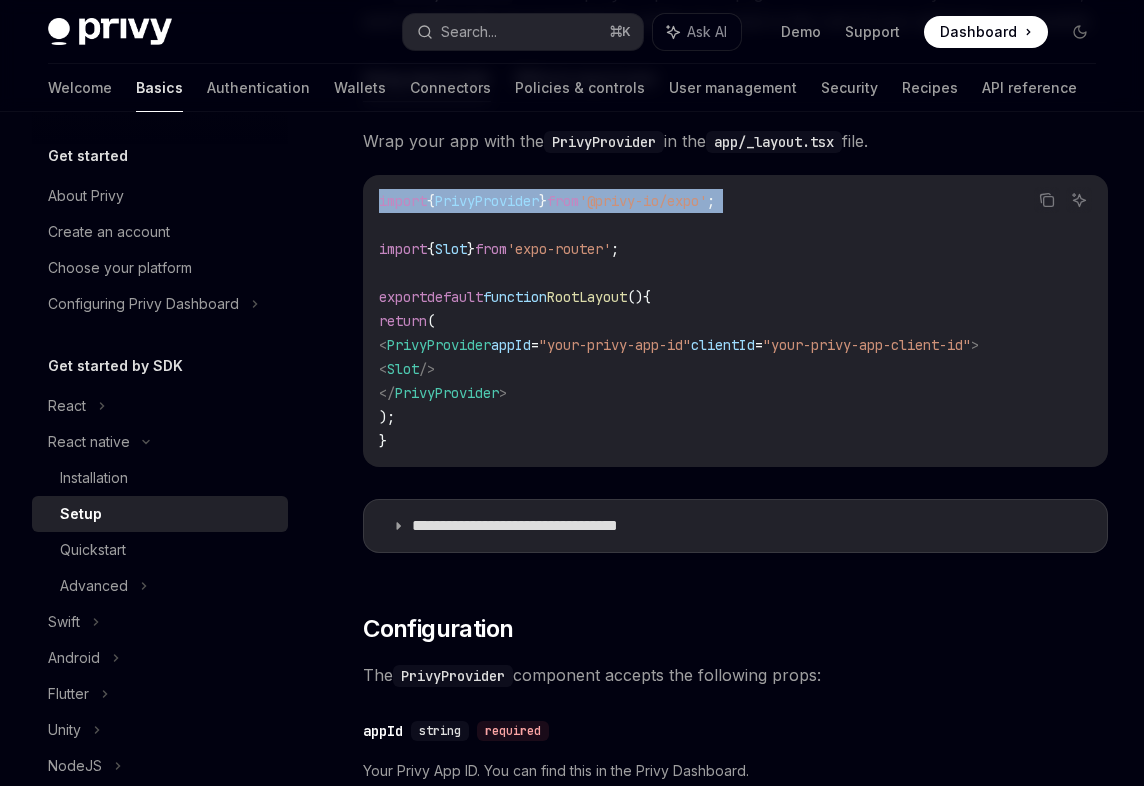 click on "'@privy-io/expo'" at bounding box center [643, 201] 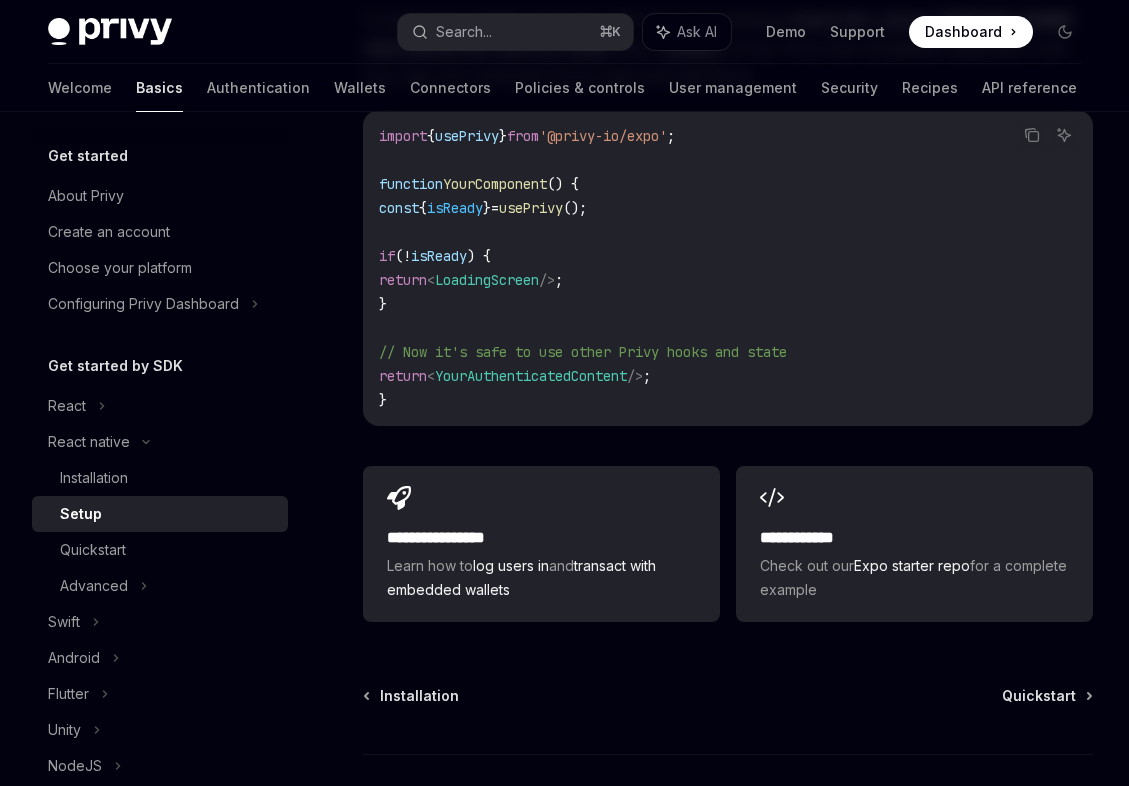 scroll, scrollTop: 1921, scrollLeft: 0, axis: vertical 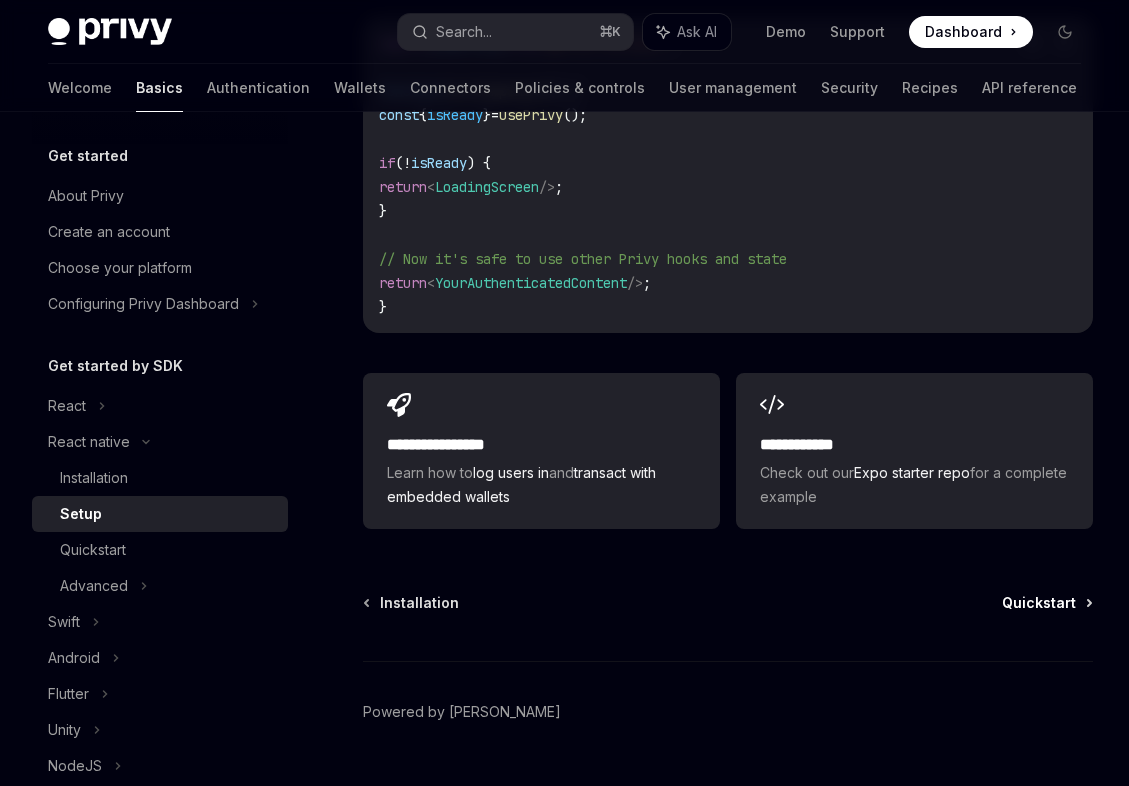 click on "Quickstart" at bounding box center (1039, 603) 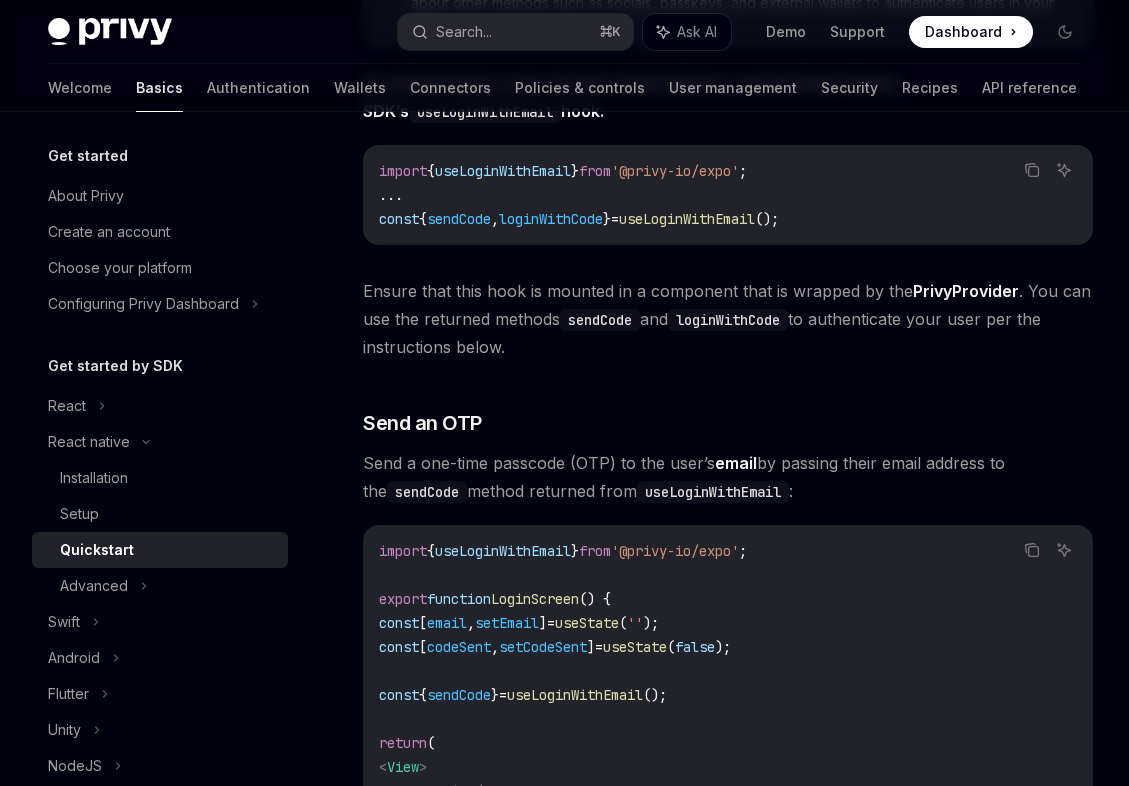 scroll, scrollTop: 567, scrollLeft: 0, axis: vertical 